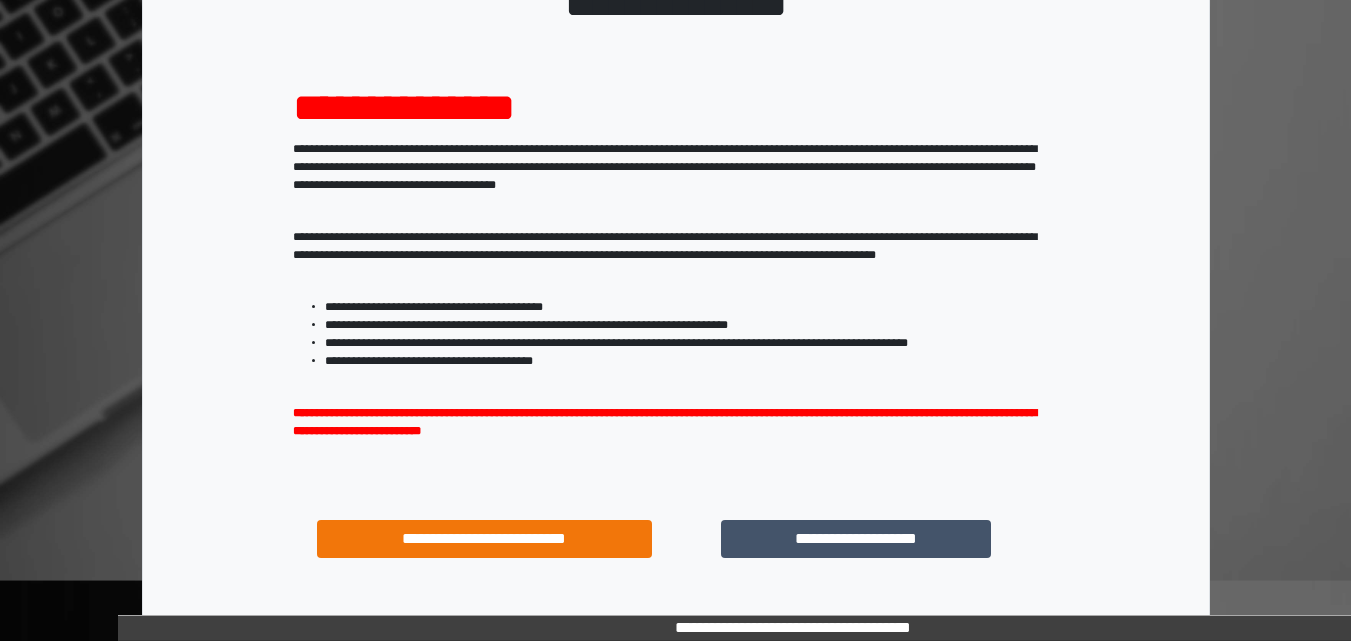 scroll, scrollTop: 287, scrollLeft: 0, axis: vertical 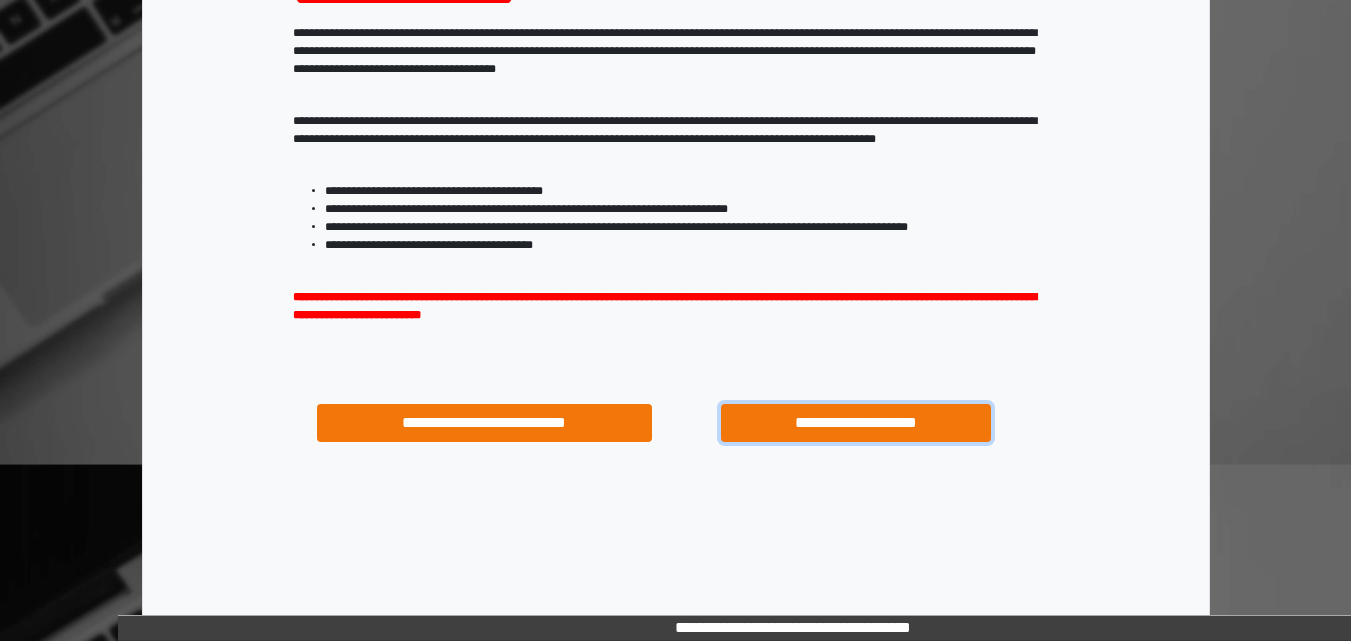 click on "**********" at bounding box center (855, 423) 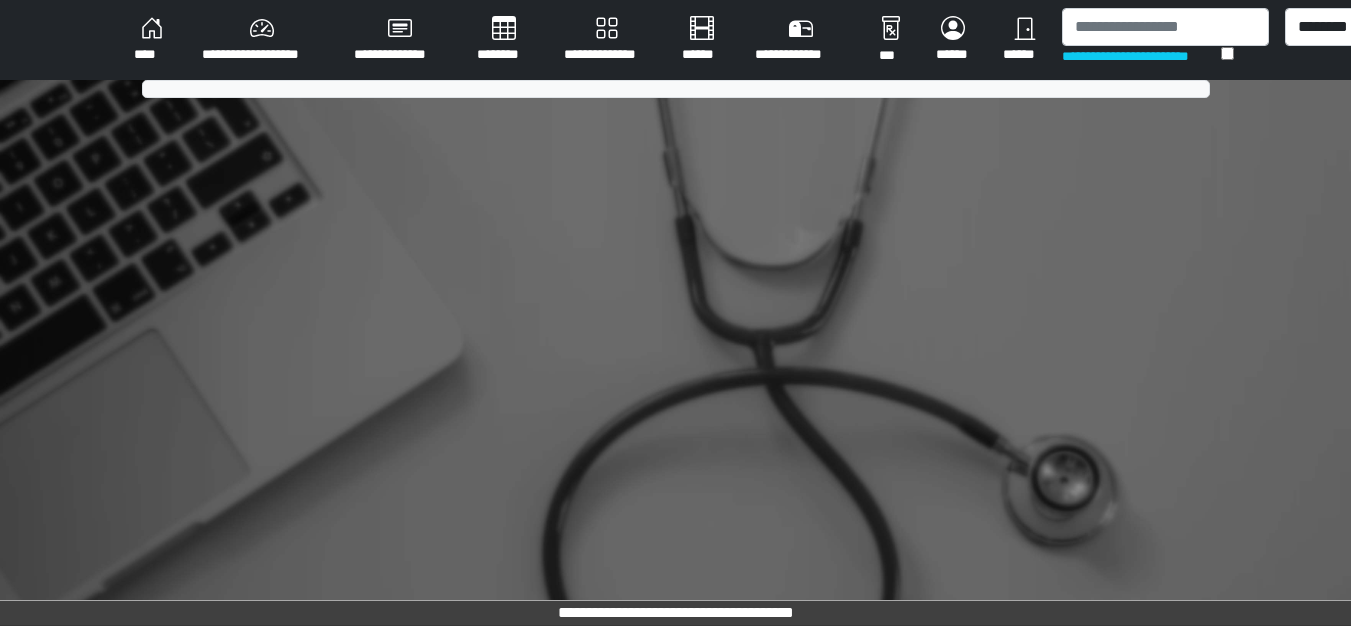 scroll, scrollTop: 0, scrollLeft: 0, axis: both 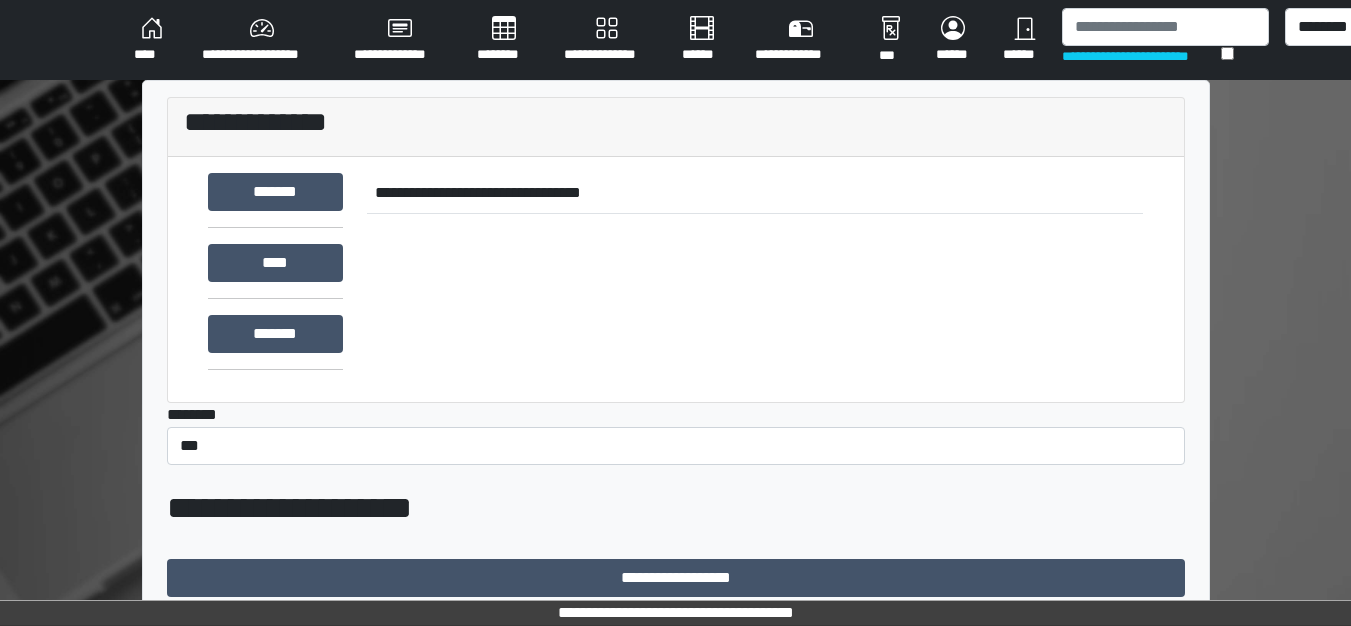 click on "**********" at bounding box center [262, 40] 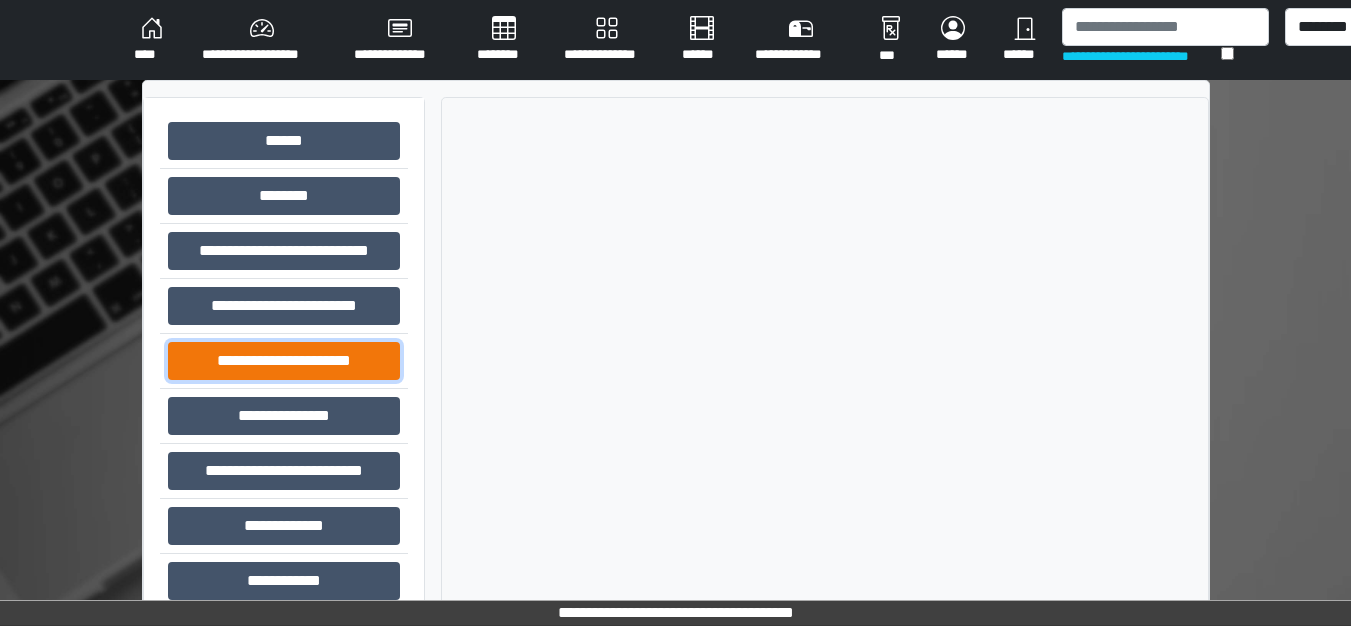 click on "**********" at bounding box center (284, 361) 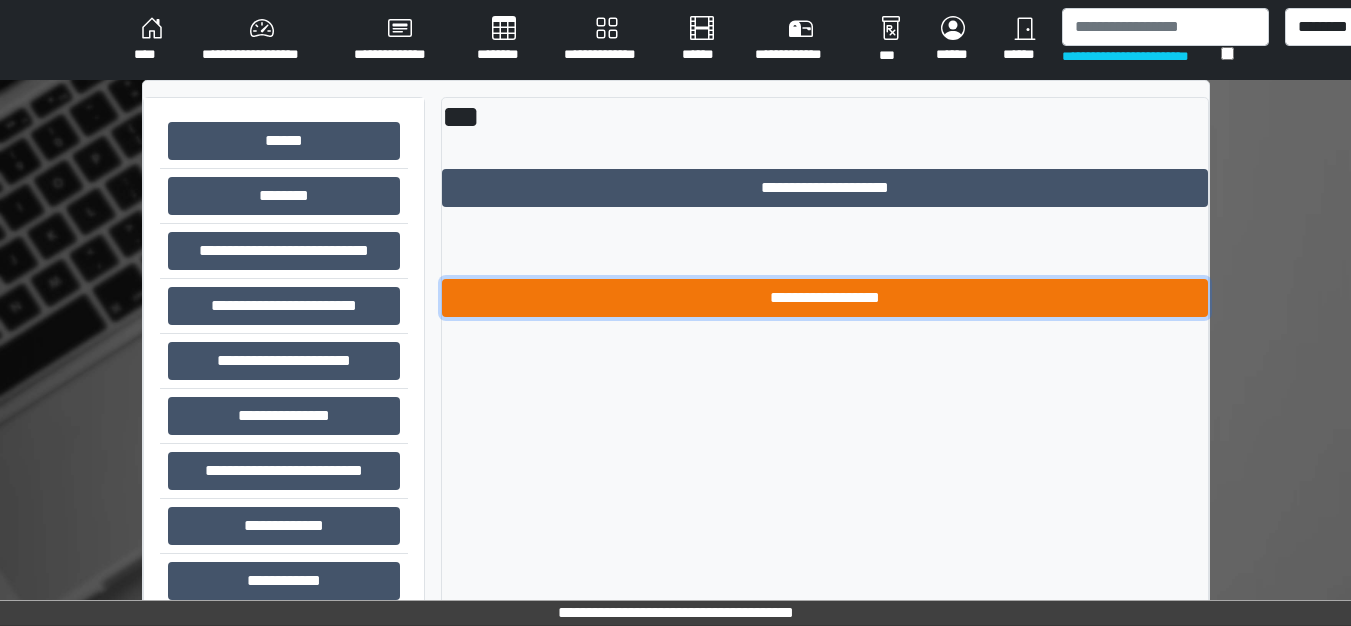 click on "**********" at bounding box center [825, 298] 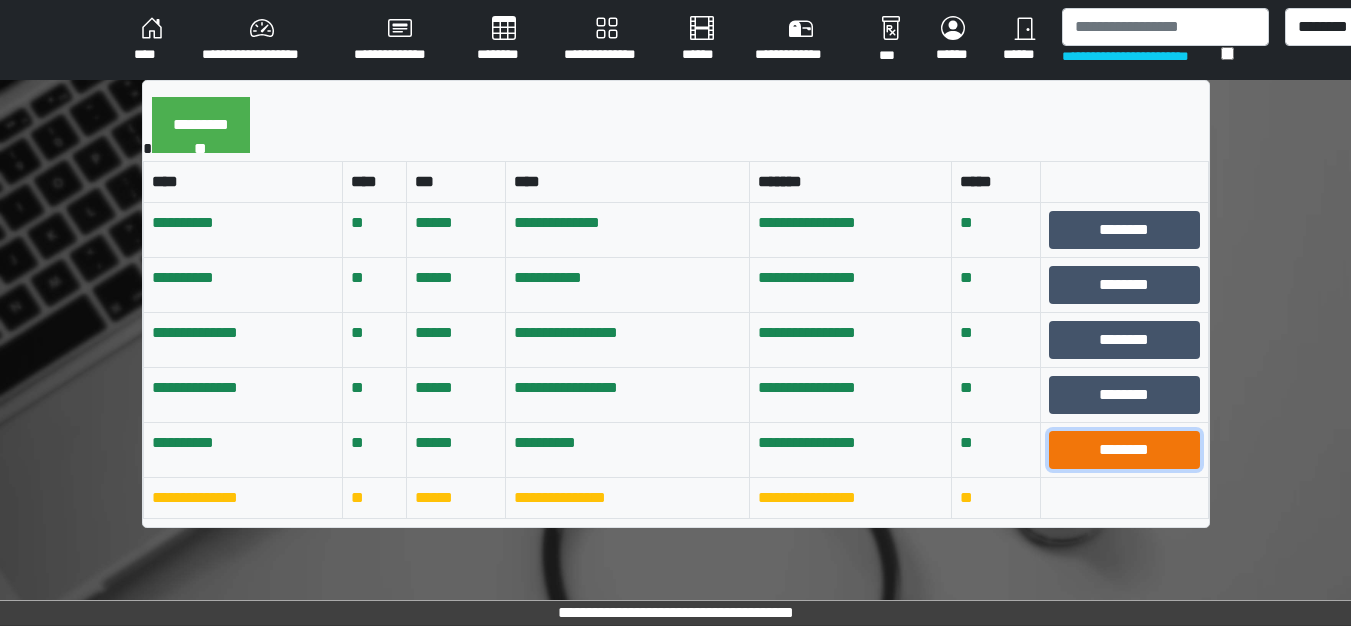 click on "********" at bounding box center [1124, 450] 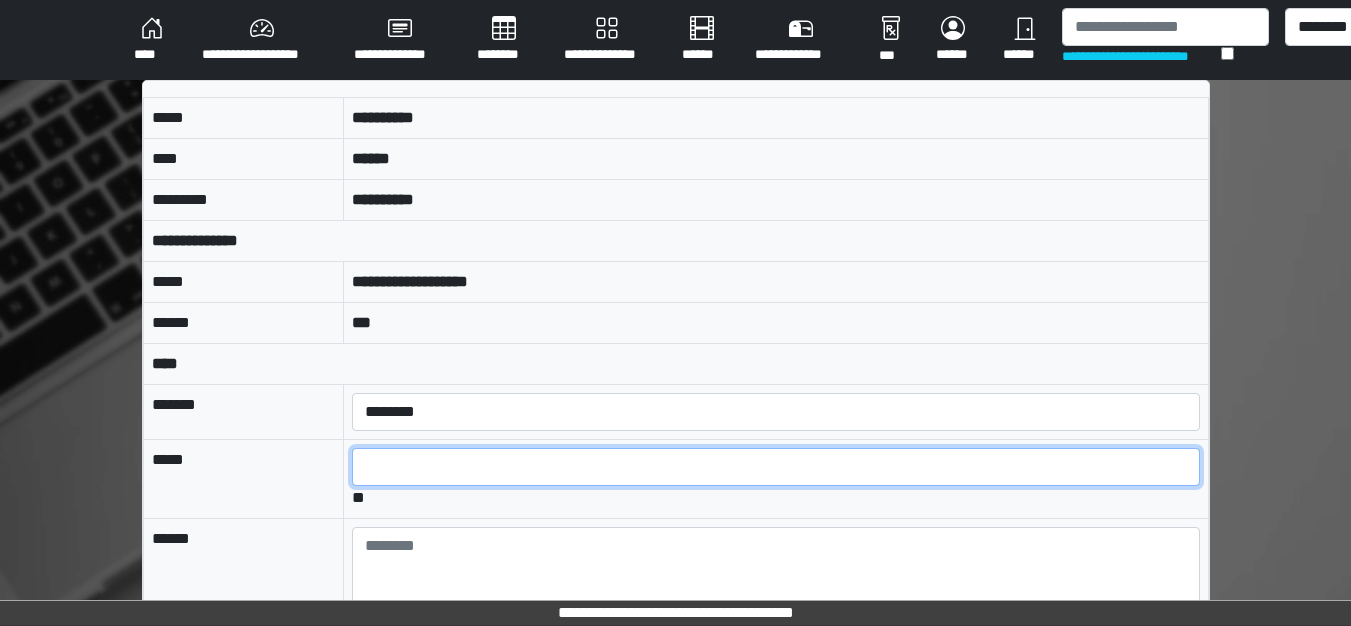 click at bounding box center [775, 467] 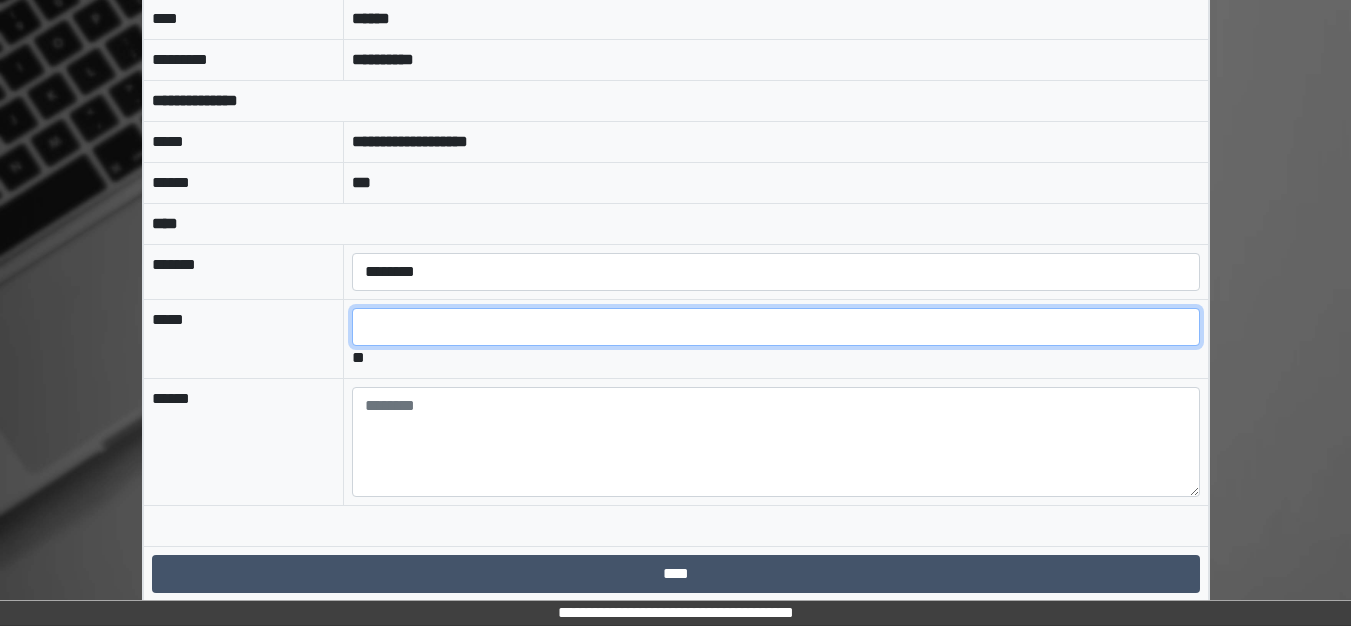 scroll, scrollTop: 149, scrollLeft: 0, axis: vertical 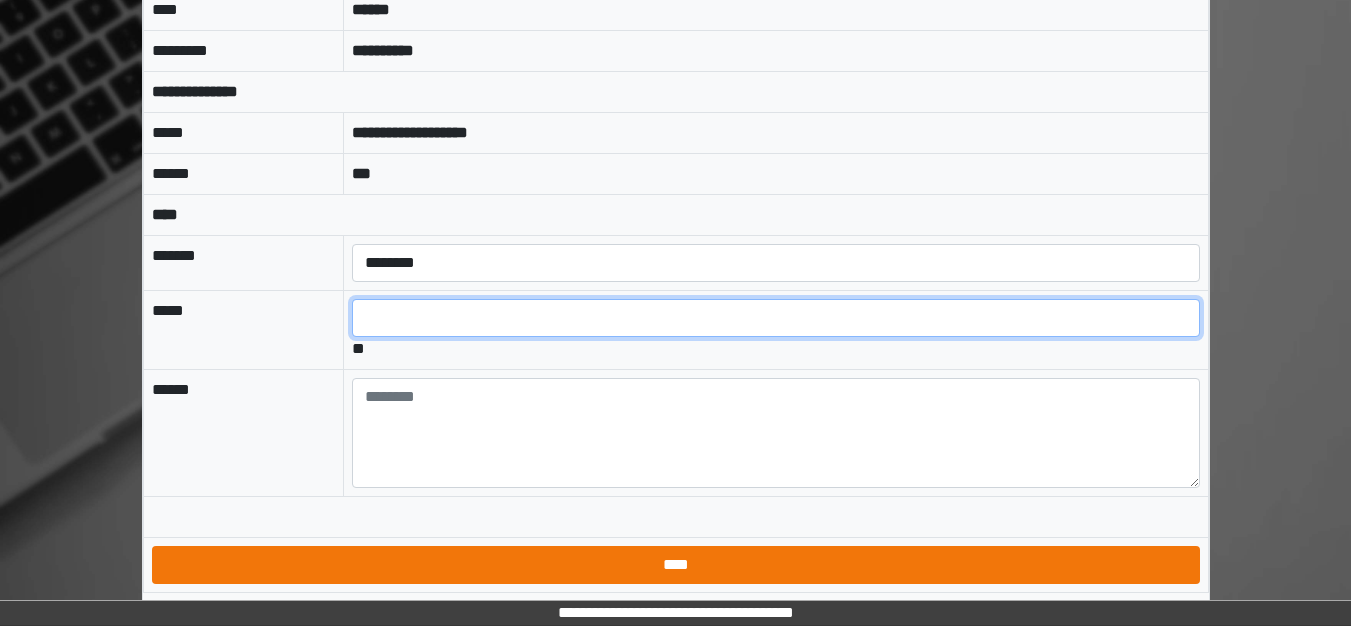 type on "*" 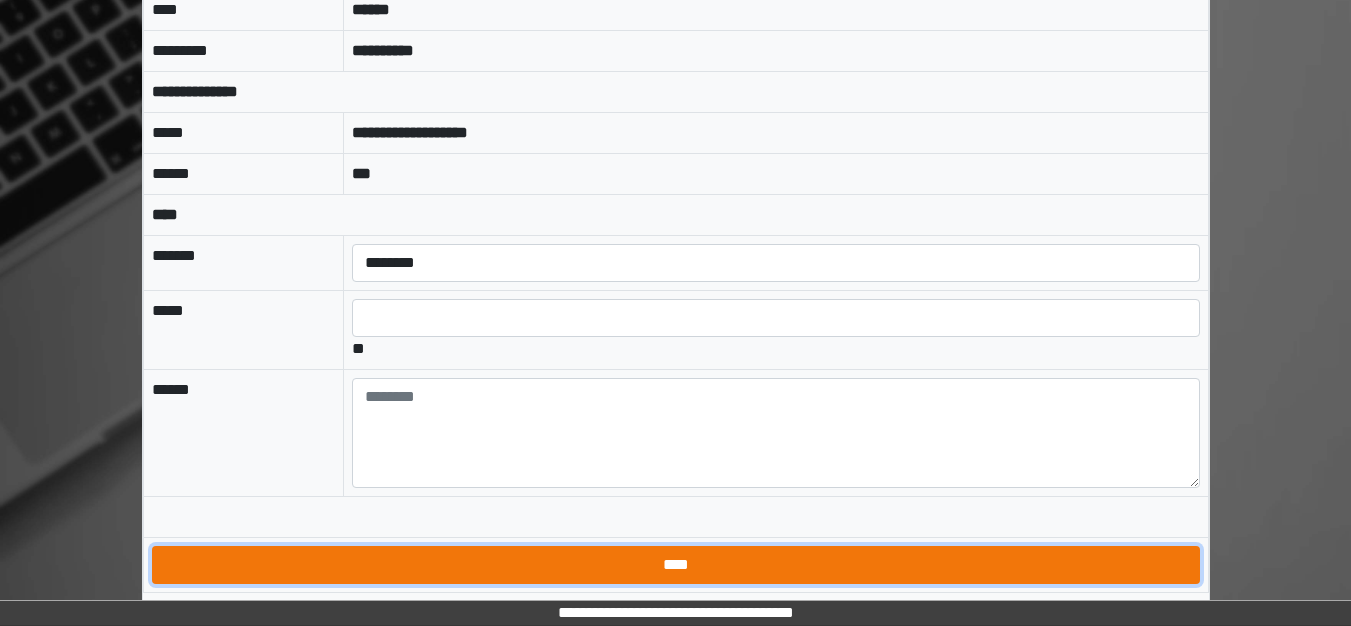 click on "****" at bounding box center (676, 565) 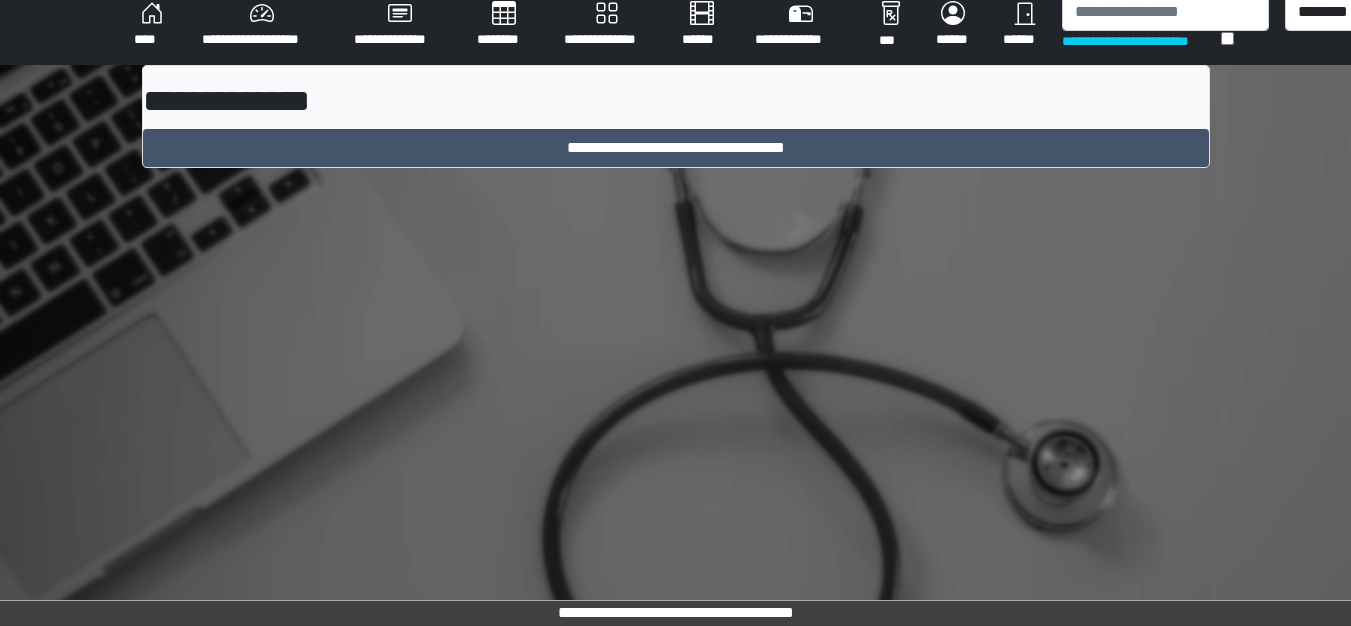 scroll, scrollTop: 15, scrollLeft: 0, axis: vertical 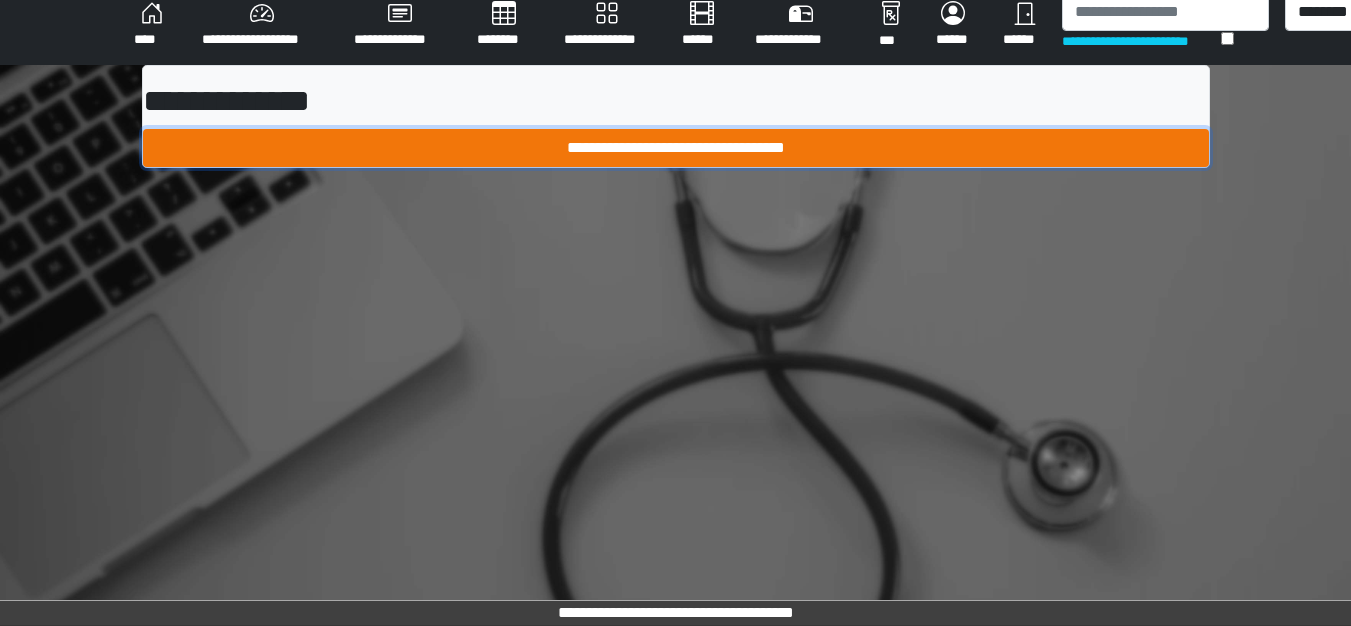 click on "**********" at bounding box center (676, 148) 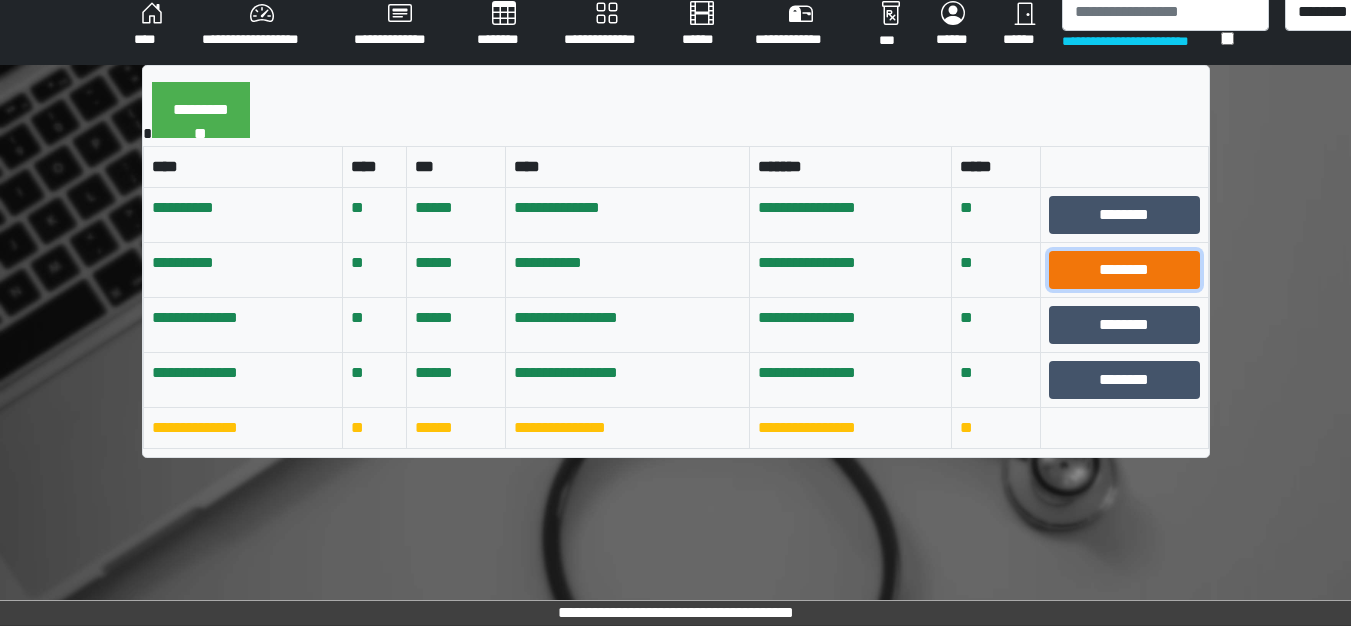 click on "********" at bounding box center [1124, 270] 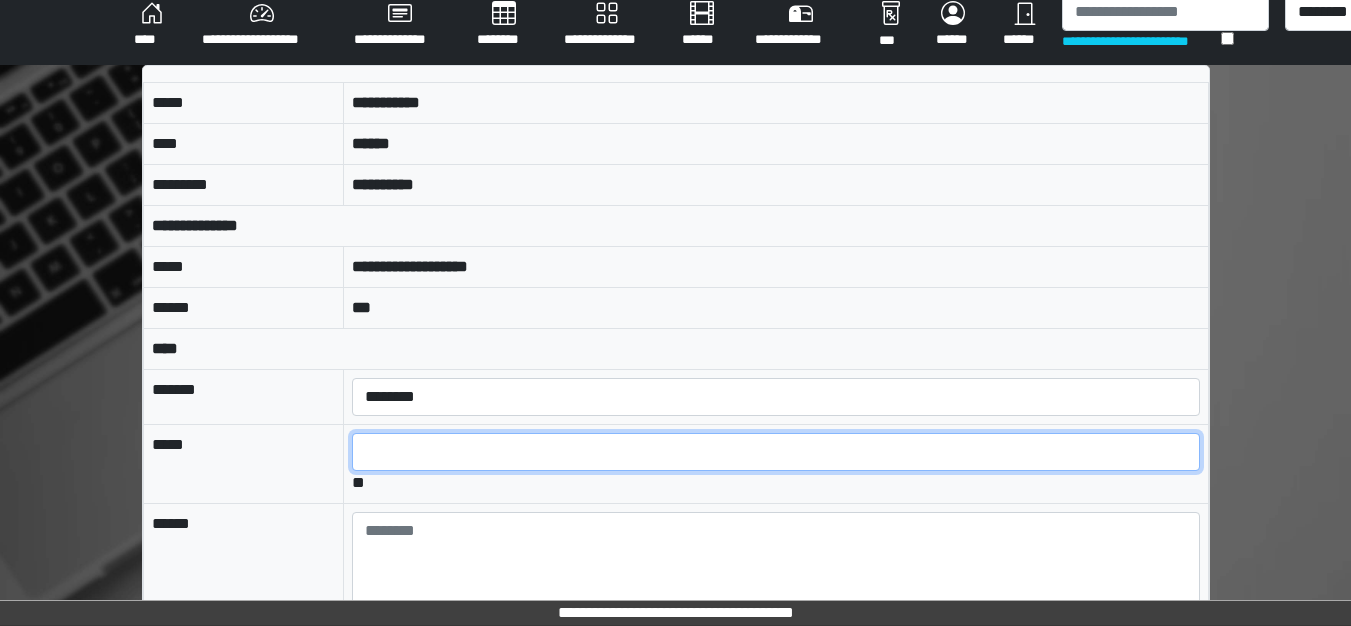click at bounding box center [775, 452] 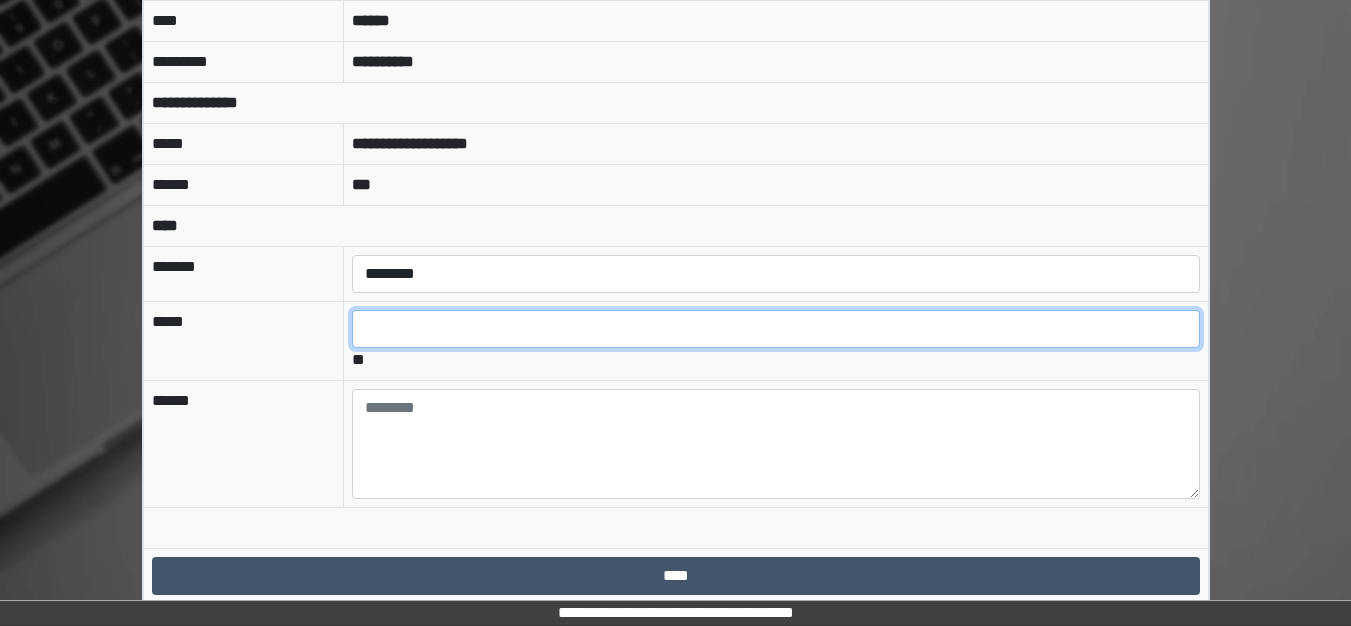 scroll, scrollTop: 149, scrollLeft: 0, axis: vertical 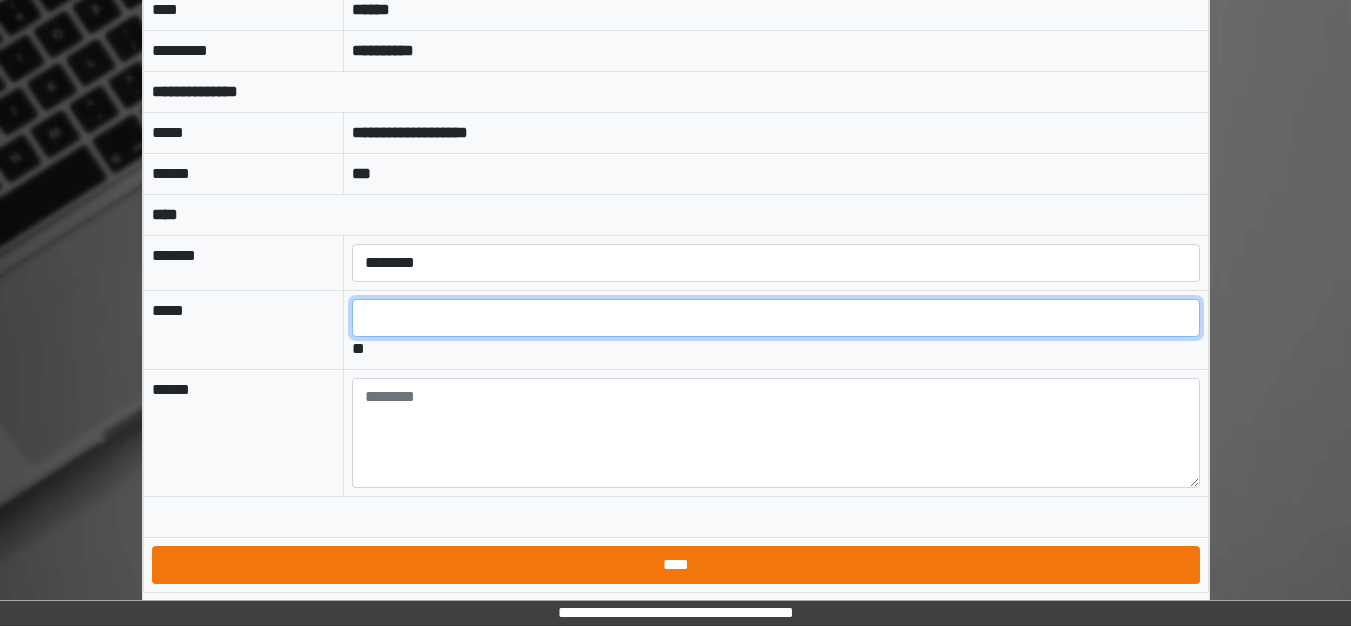 type on "*" 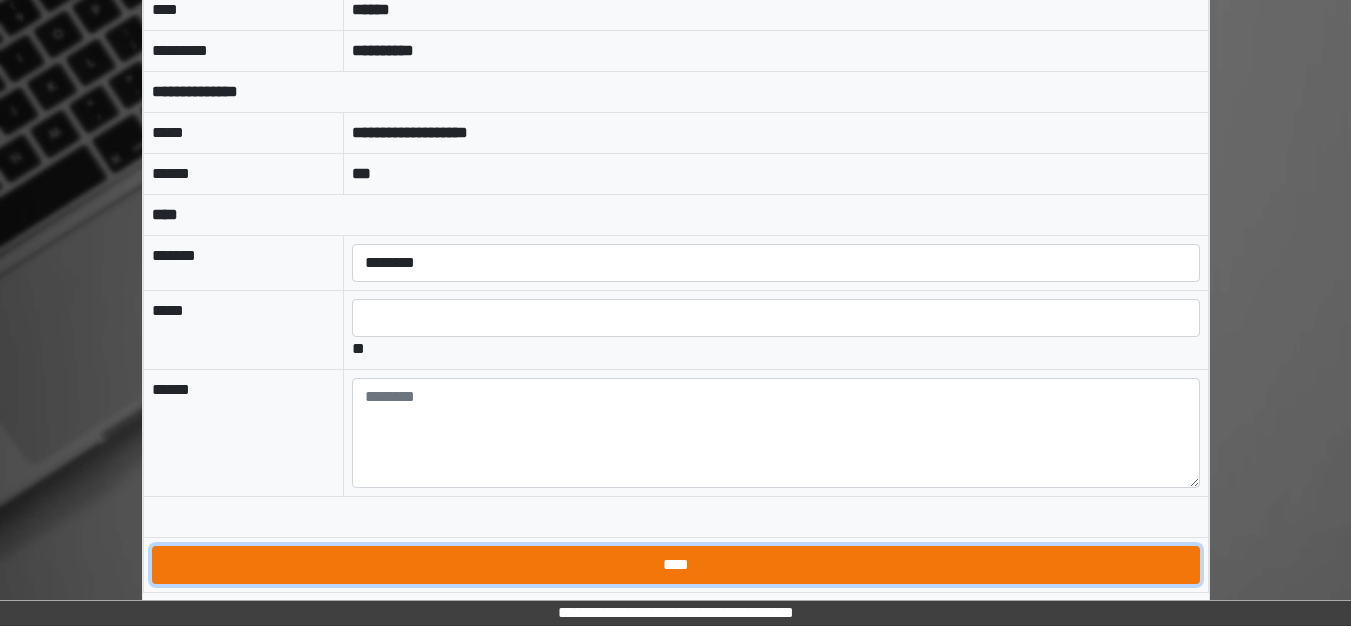 click on "****" at bounding box center [676, 565] 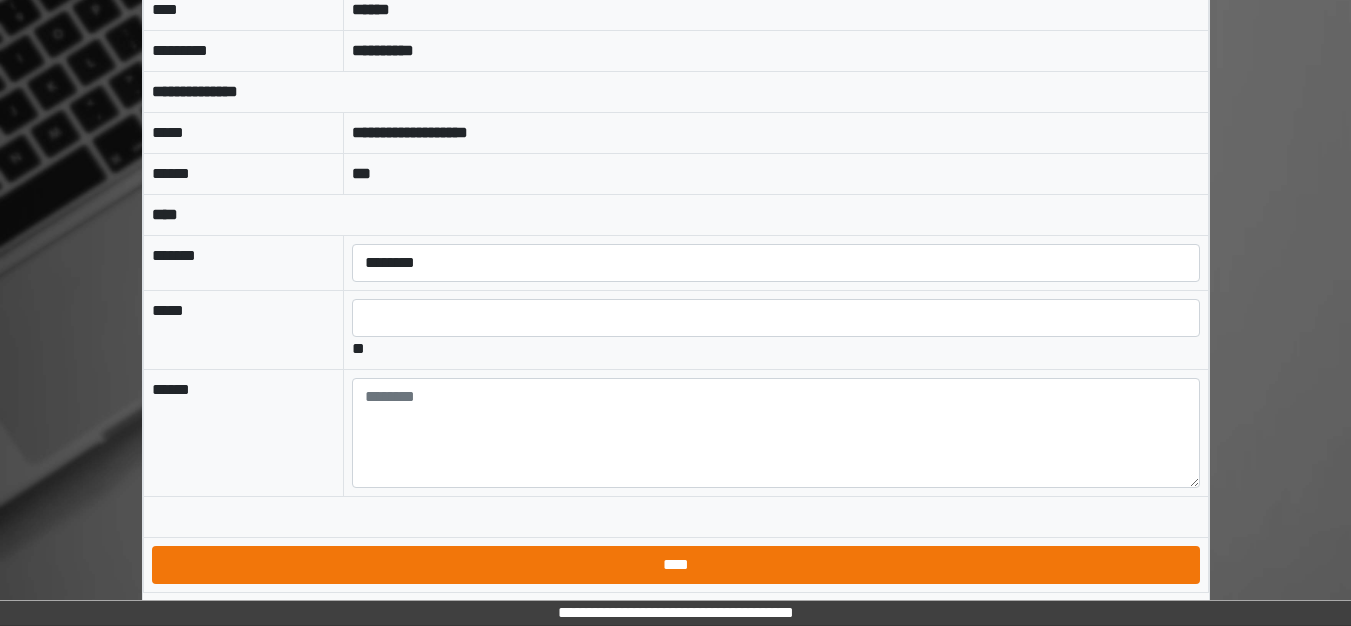 scroll, scrollTop: 15, scrollLeft: 0, axis: vertical 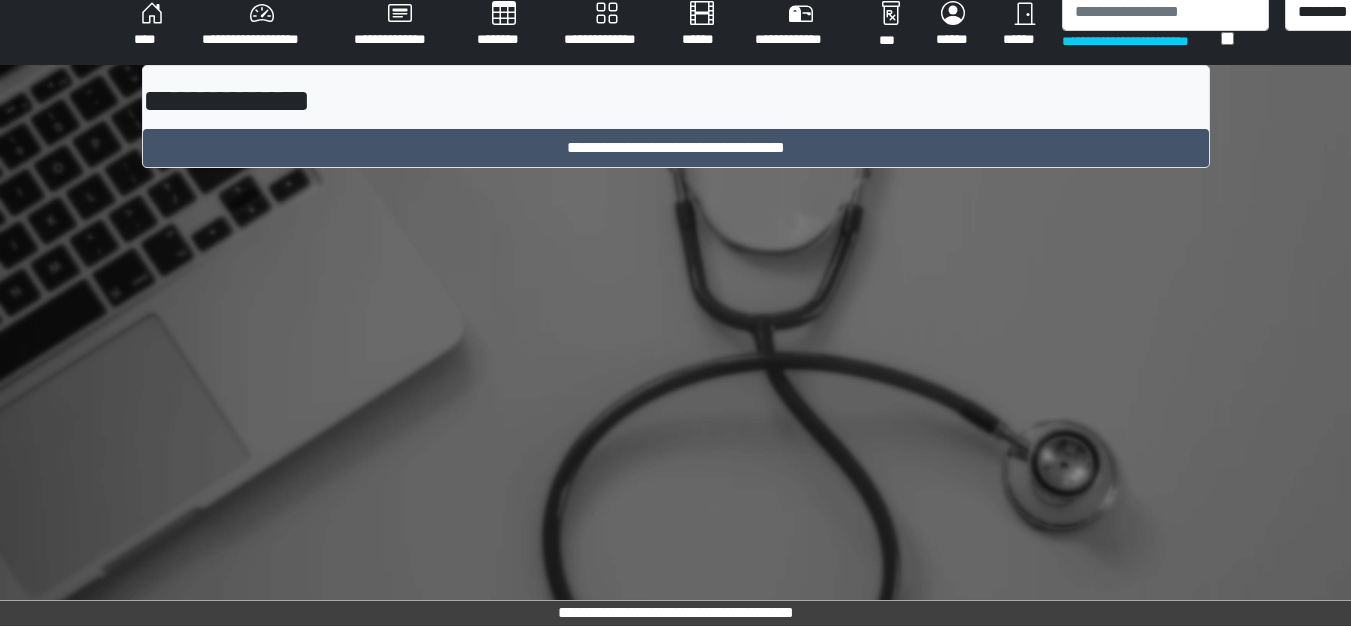 drag, startPoint x: 467, startPoint y: 569, endPoint x: 406, endPoint y: 561, distance: 61.522354 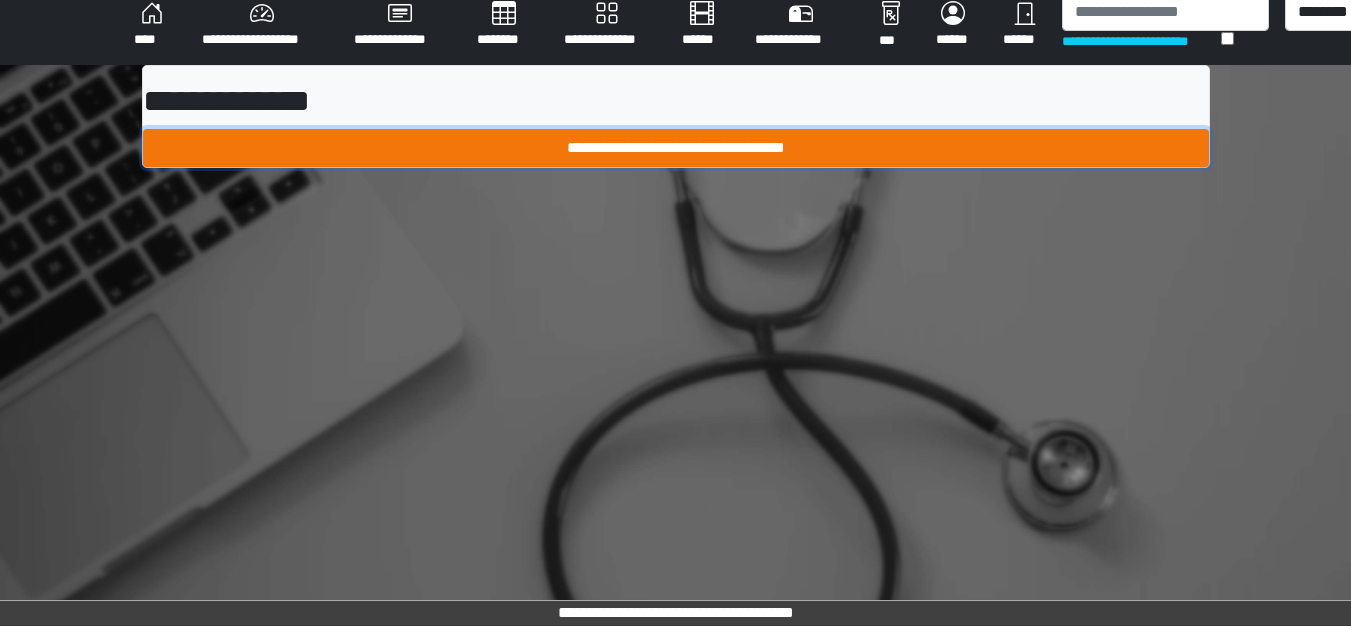 click on "**********" at bounding box center (676, 148) 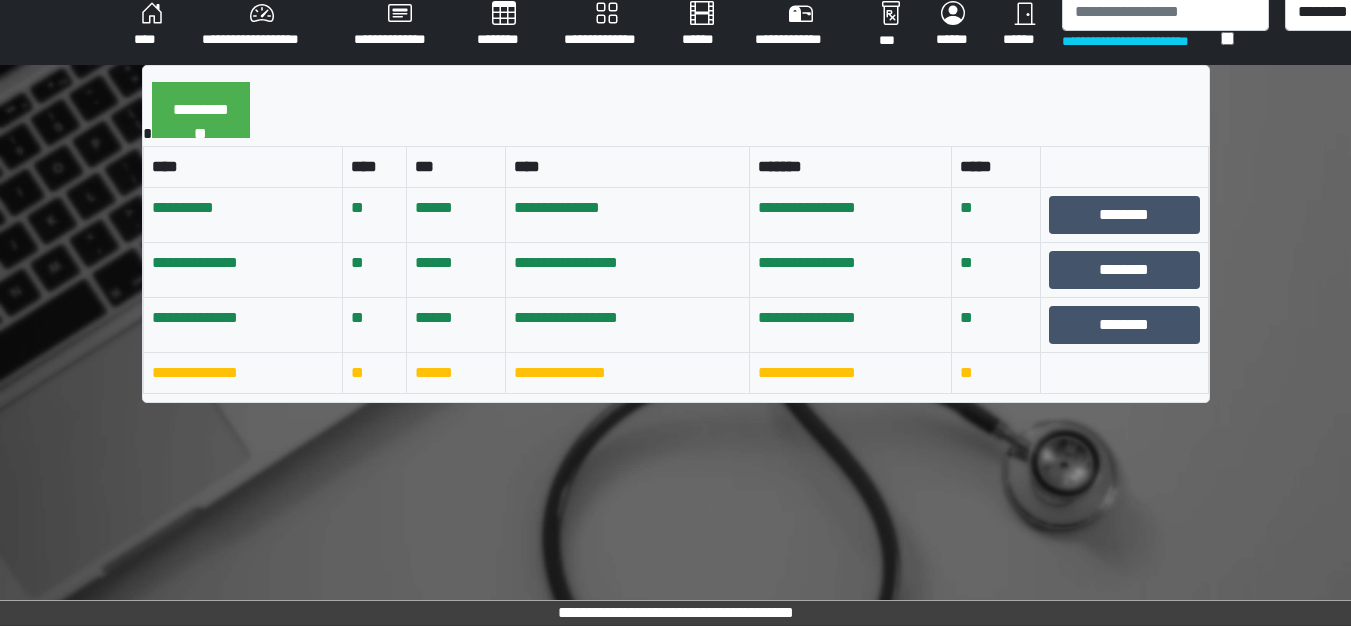 drag, startPoint x: 309, startPoint y: 300, endPoint x: 234, endPoint y: 333, distance: 81.939 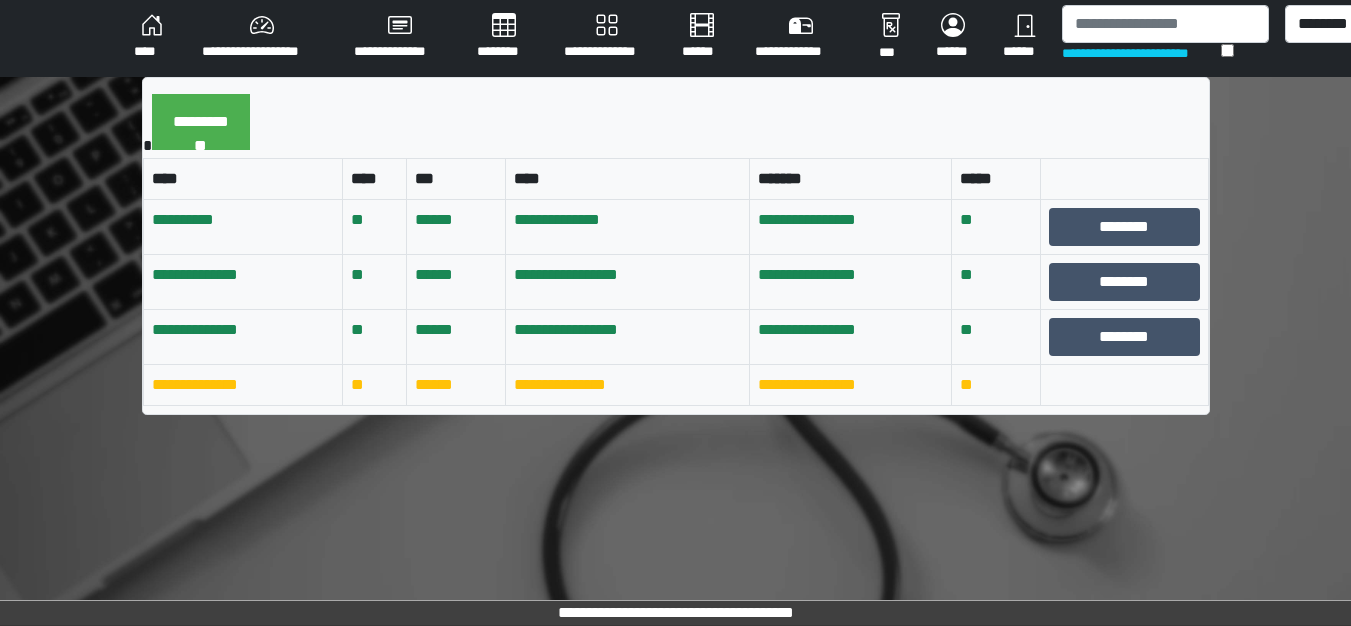 scroll, scrollTop: 0, scrollLeft: 0, axis: both 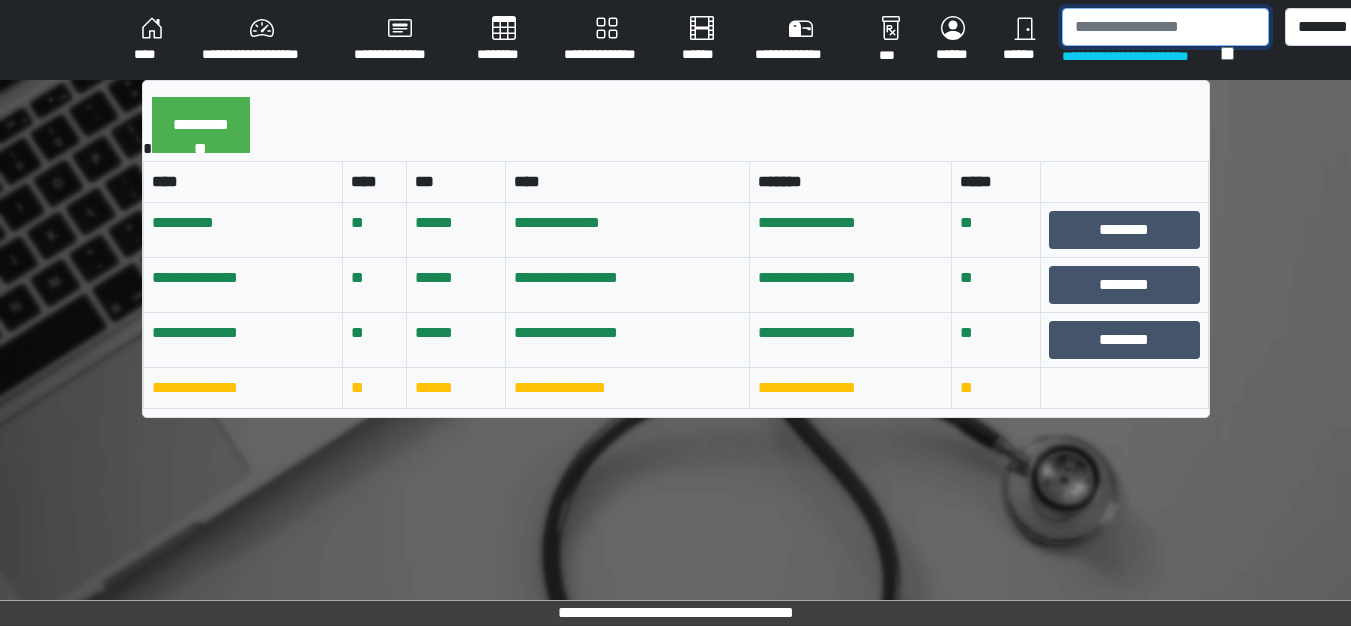click at bounding box center [1165, 27] 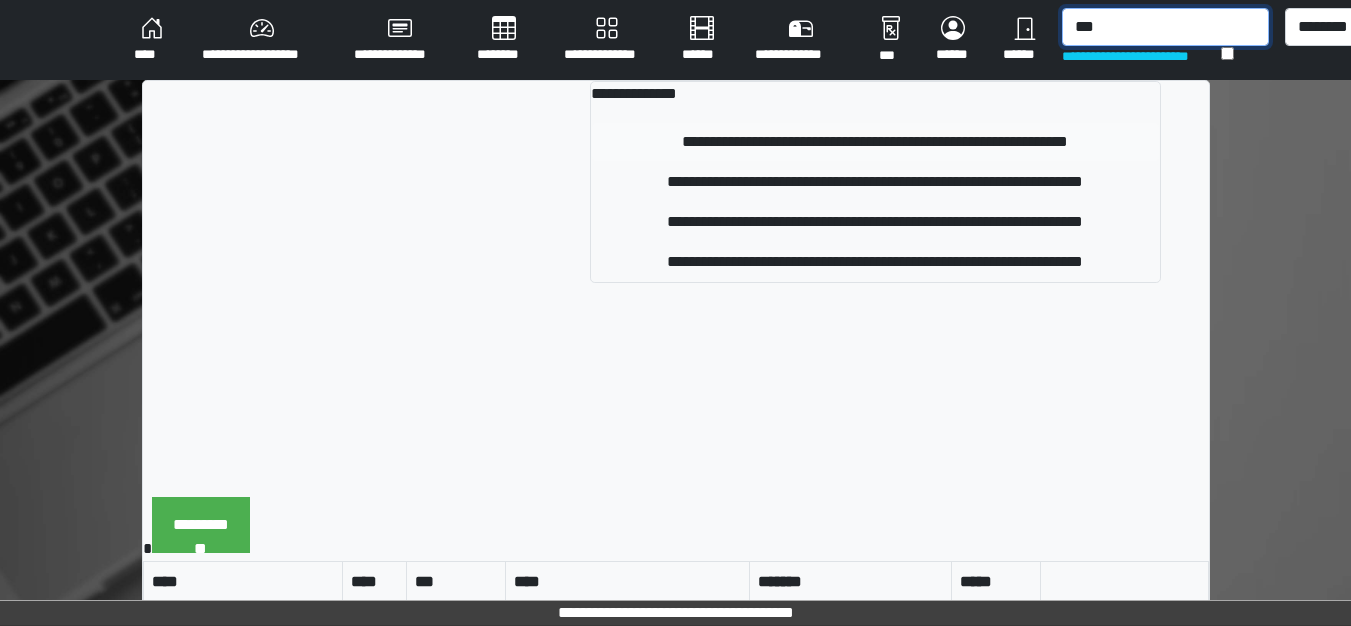 type on "***" 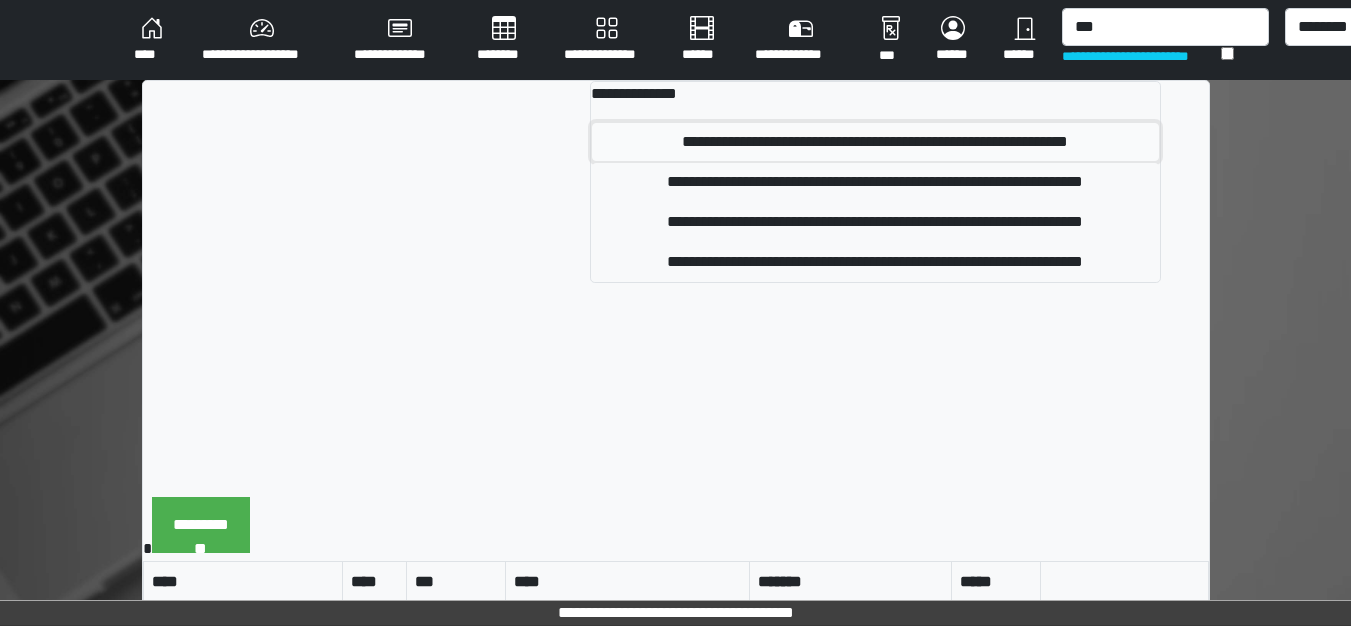 click on "**********" at bounding box center (875, 142) 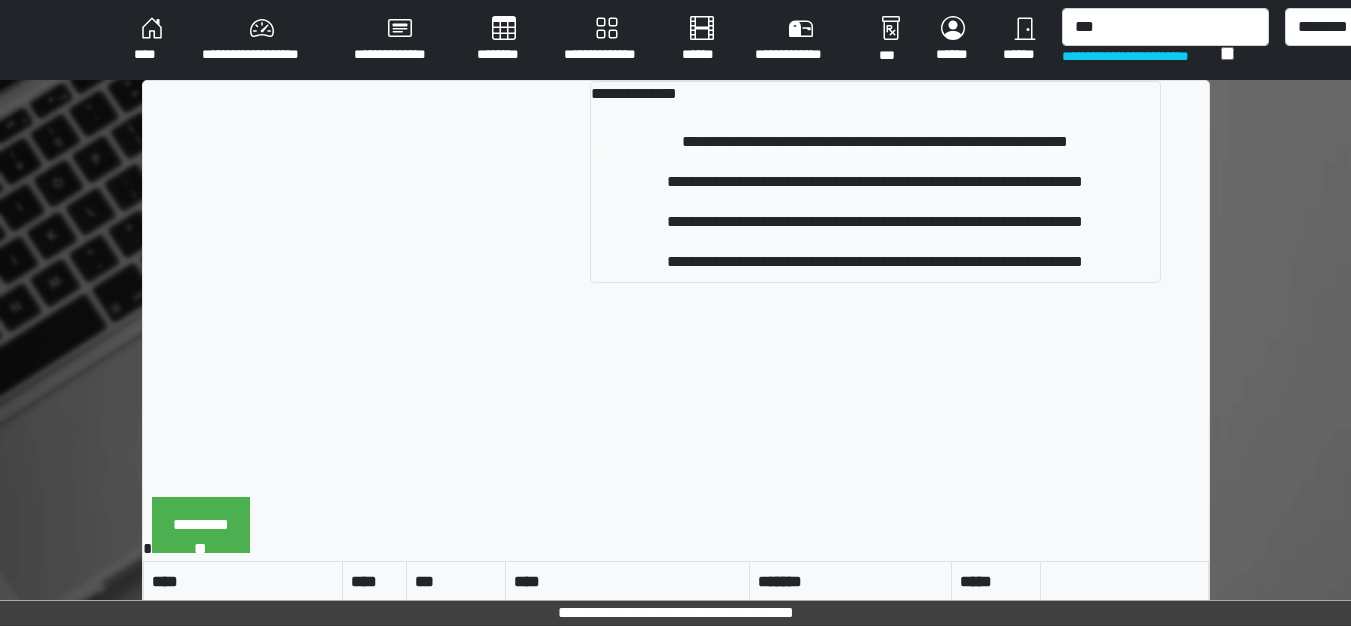 type 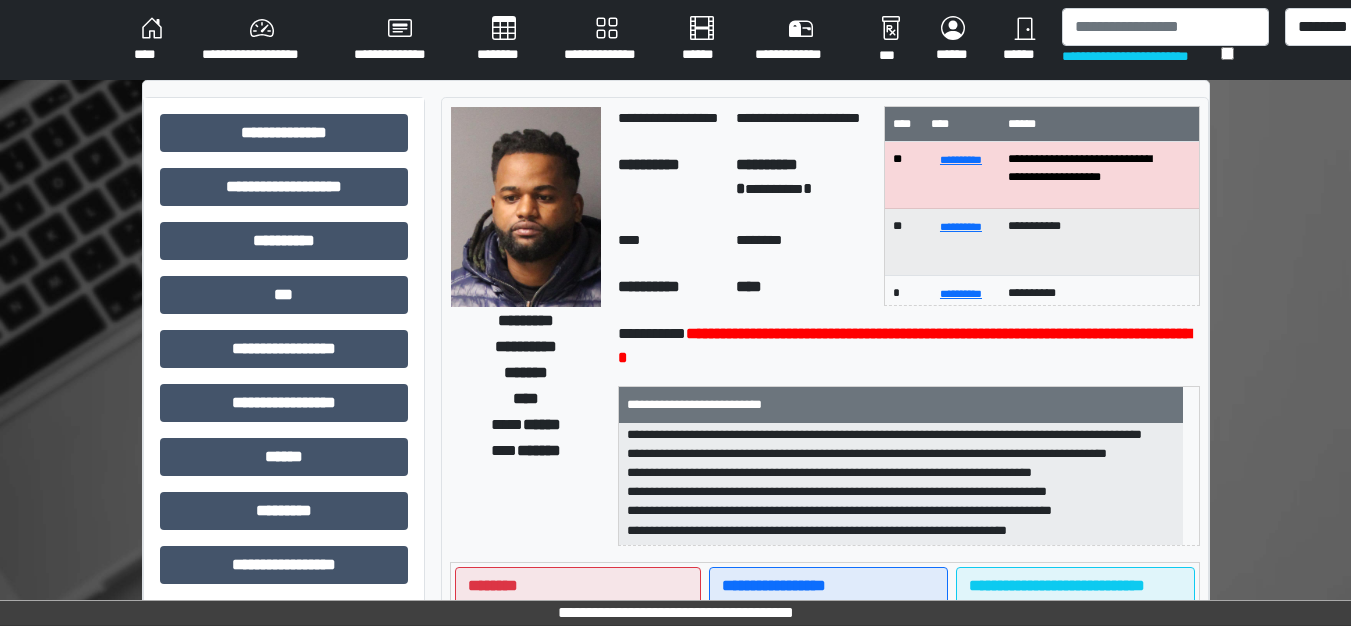 scroll, scrollTop: 40, scrollLeft: 0, axis: vertical 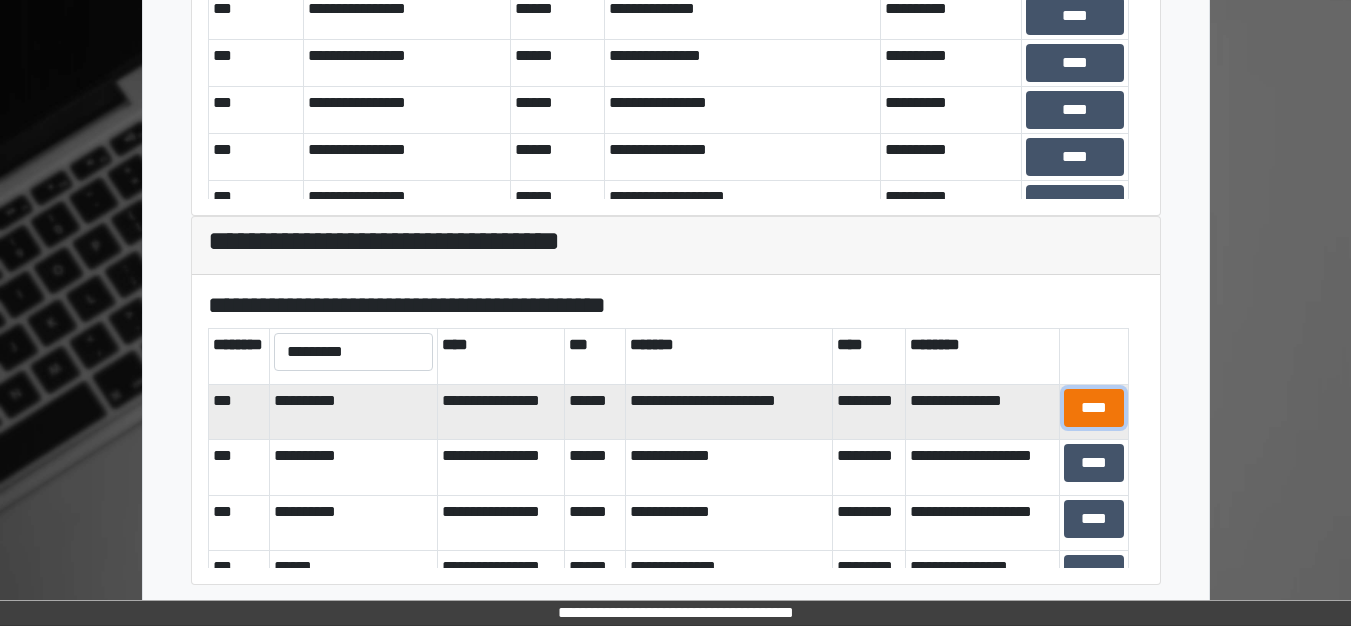 click on "****" at bounding box center [1094, 408] 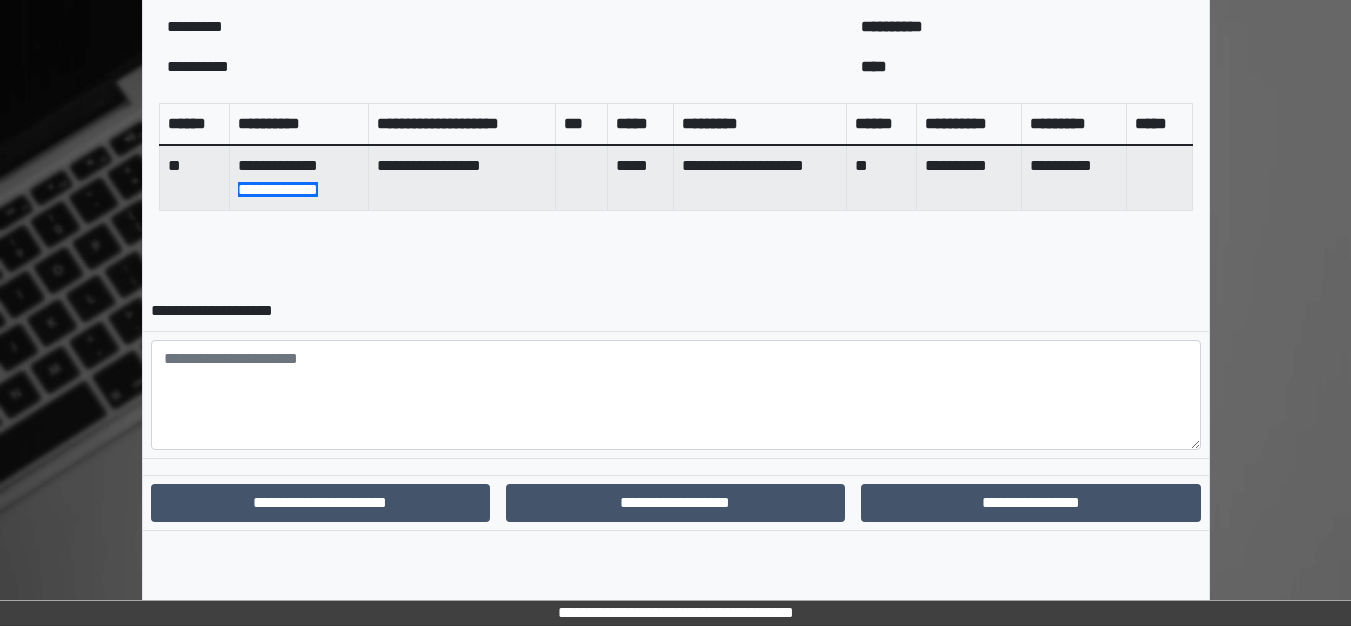 scroll, scrollTop: 761, scrollLeft: 0, axis: vertical 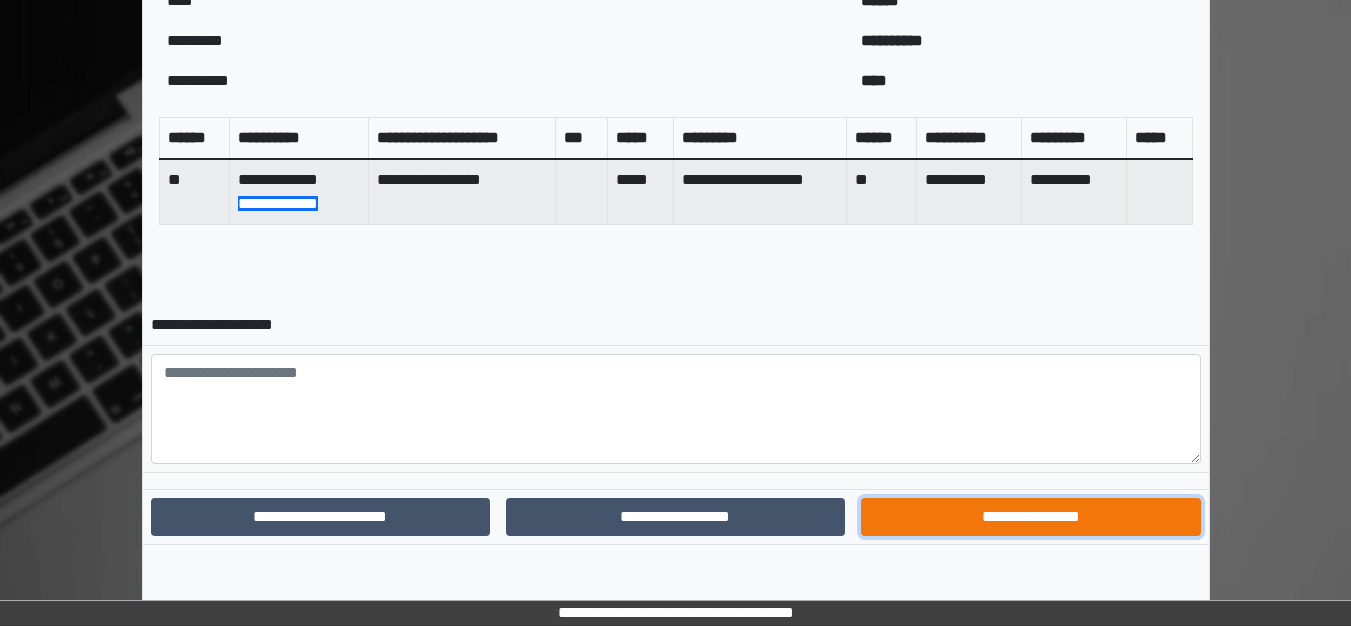 click on "**********" at bounding box center (1030, 517) 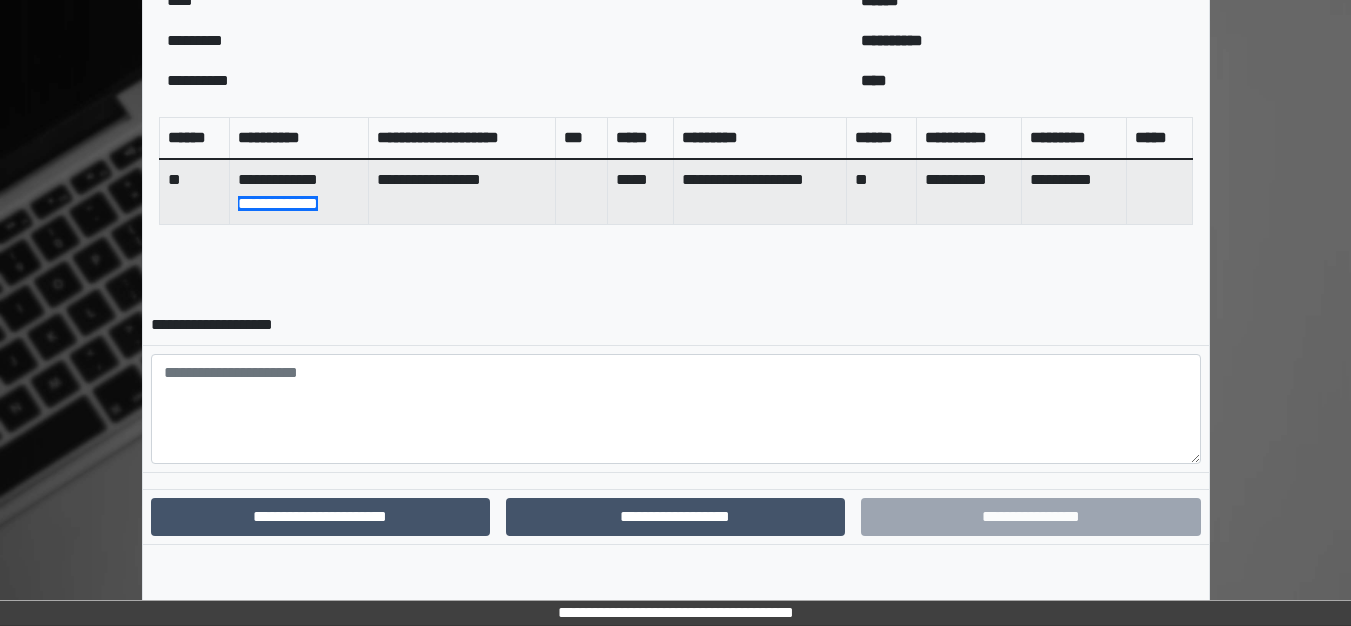 scroll, scrollTop: 658, scrollLeft: 0, axis: vertical 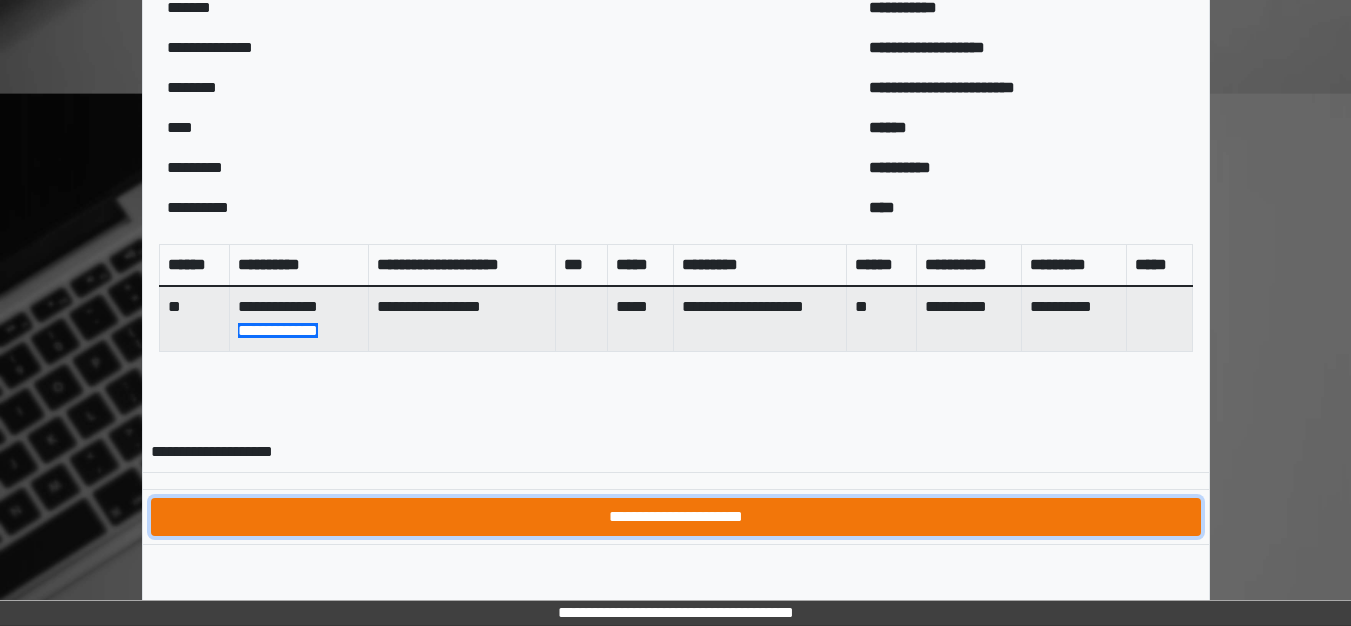 click on "**********" at bounding box center (676, 517) 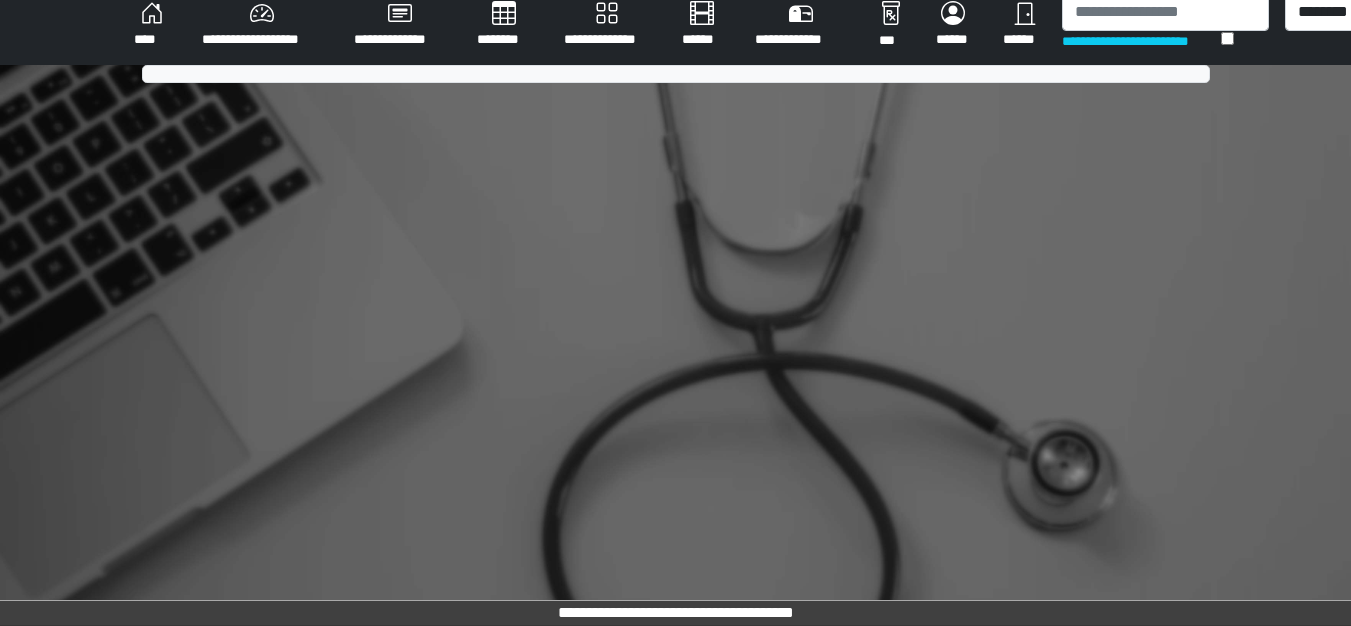 scroll, scrollTop: 658, scrollLeft: 0, axis: vertical 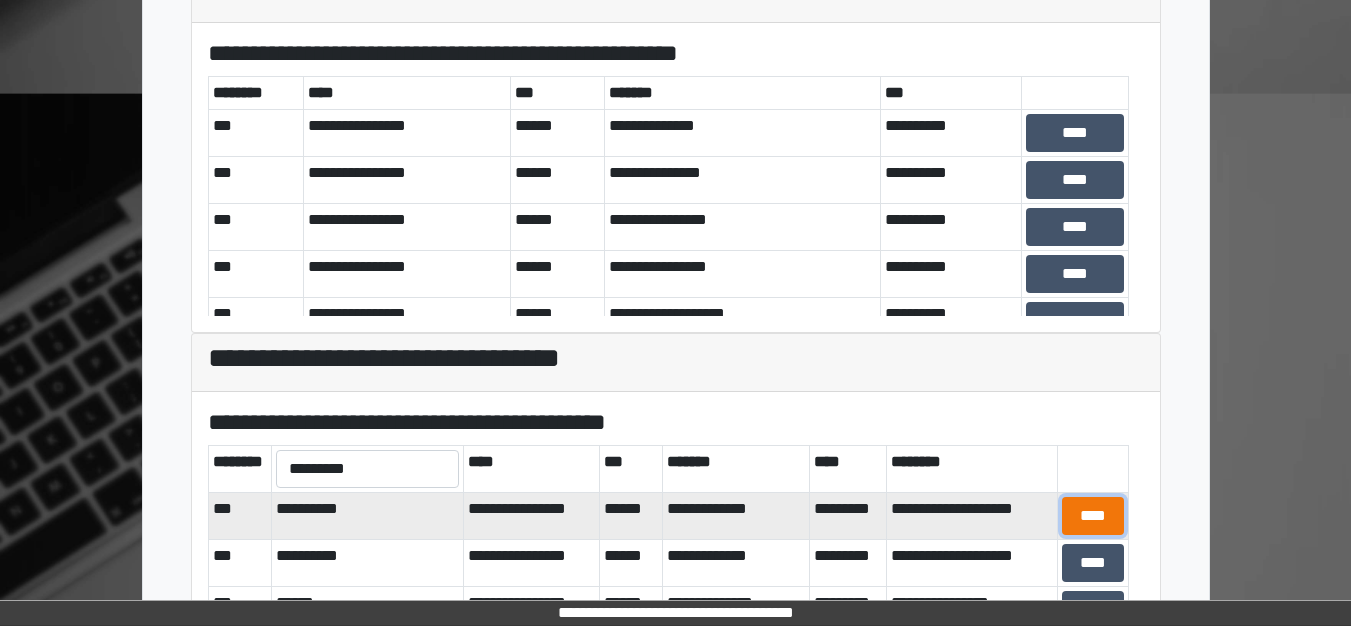 click on "****" at bounding box center (1093, 516) 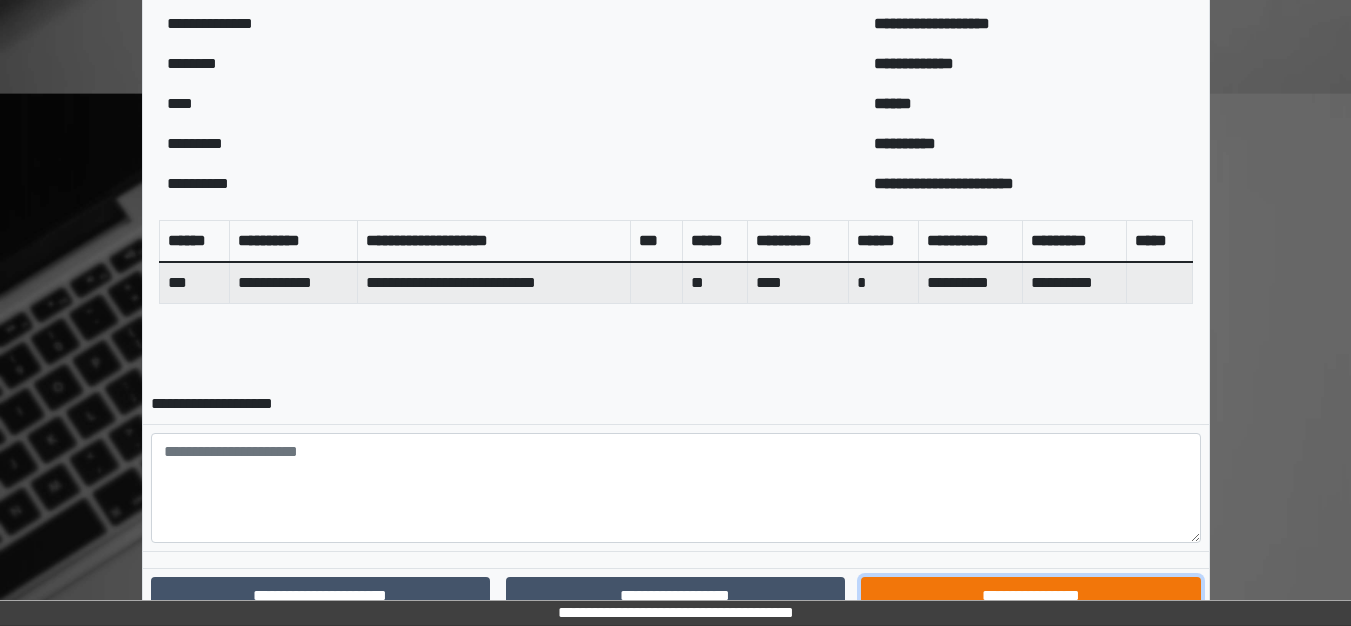 click on "**********" at bounding box center (1030, 596) 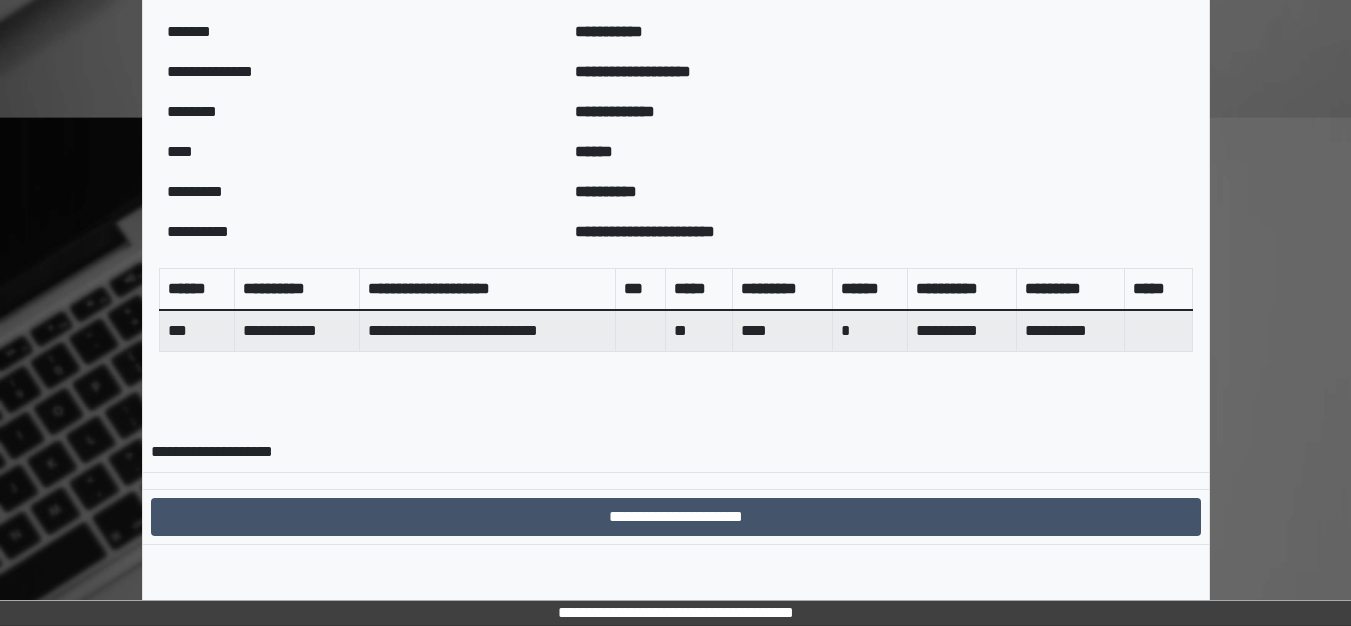 scroll, scrollTop: 634, scrollLeft: 0, axis: vertical 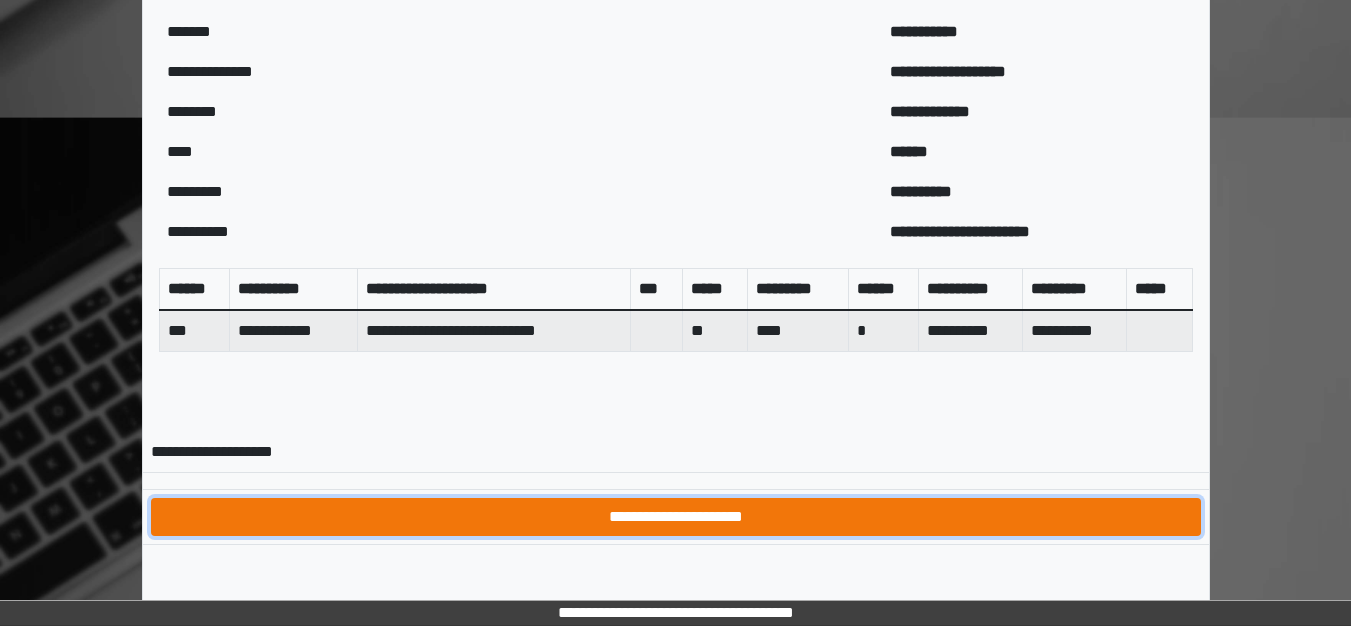click on "**********" at bounding box center (676, 517) 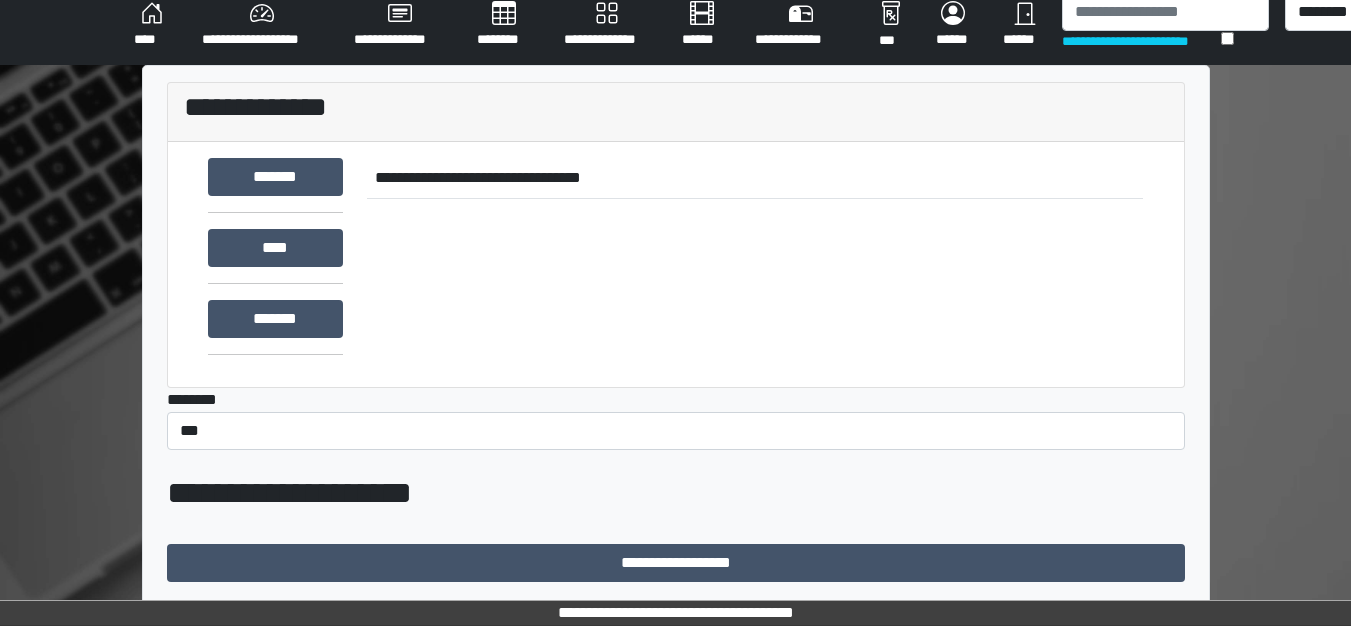 scroll, scrollTop: 634, scrollLeft: 0, axis: vertical 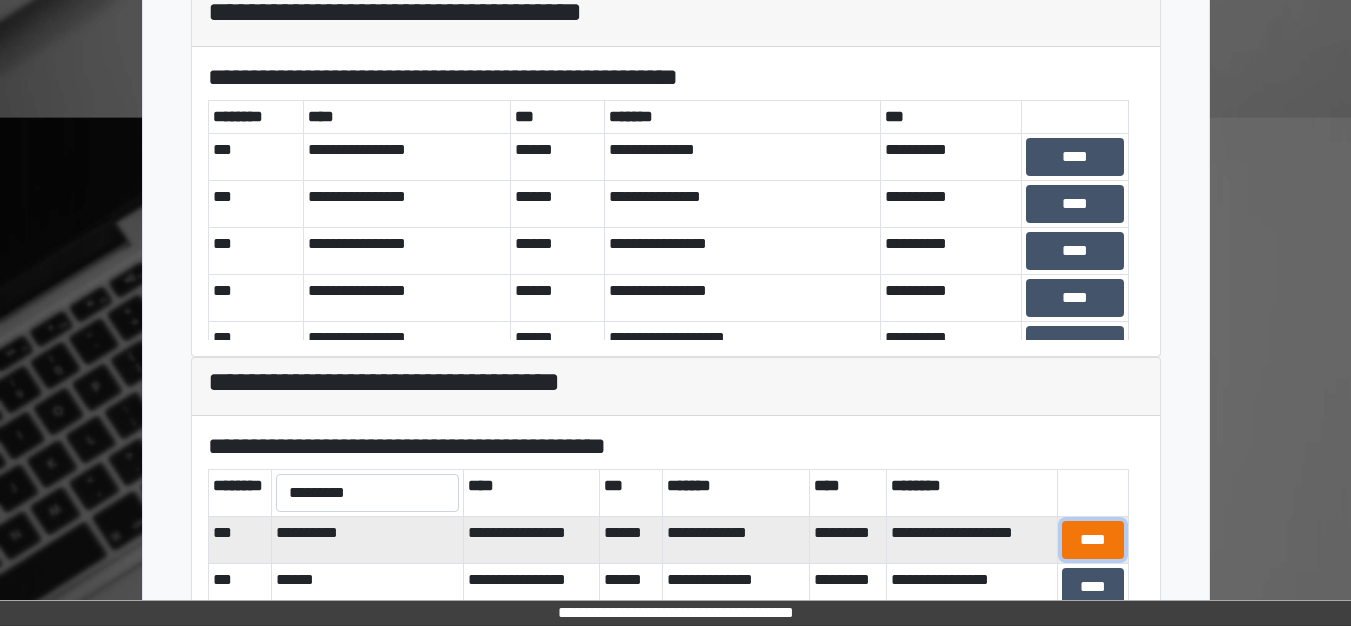 click on "****" at bounding box center [1093, 540] 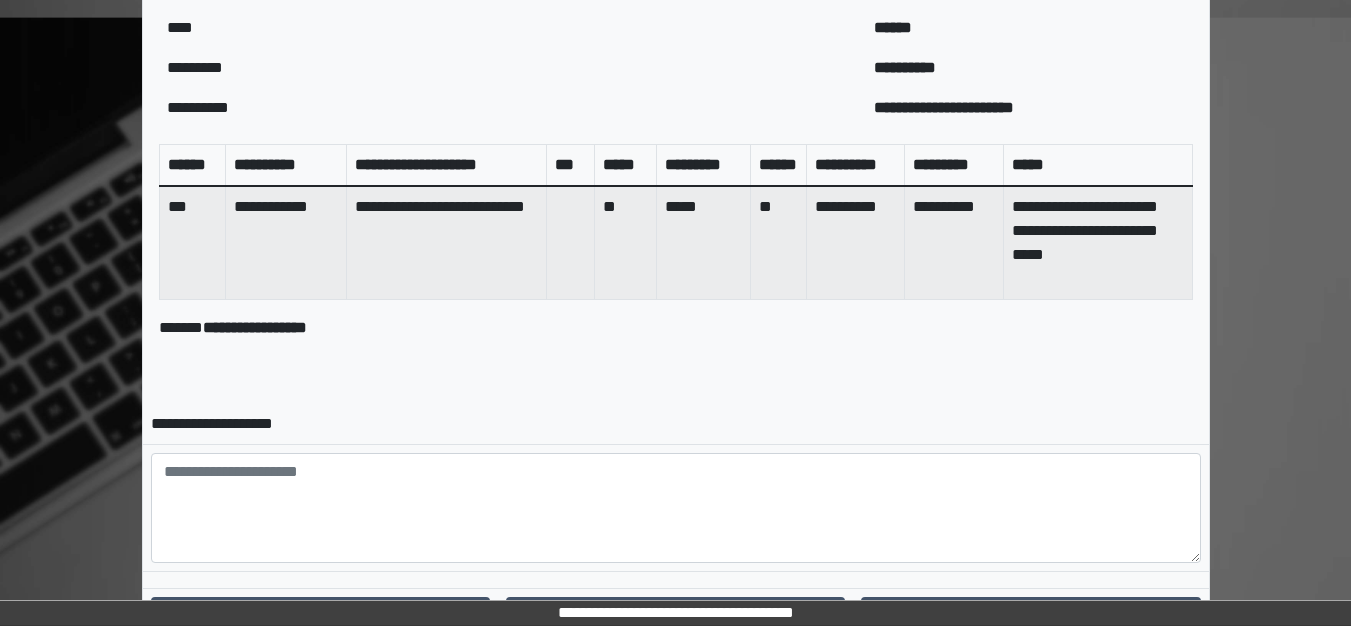 scroll, scrollTop: 833, scrollLeft: 0, axis: vertical 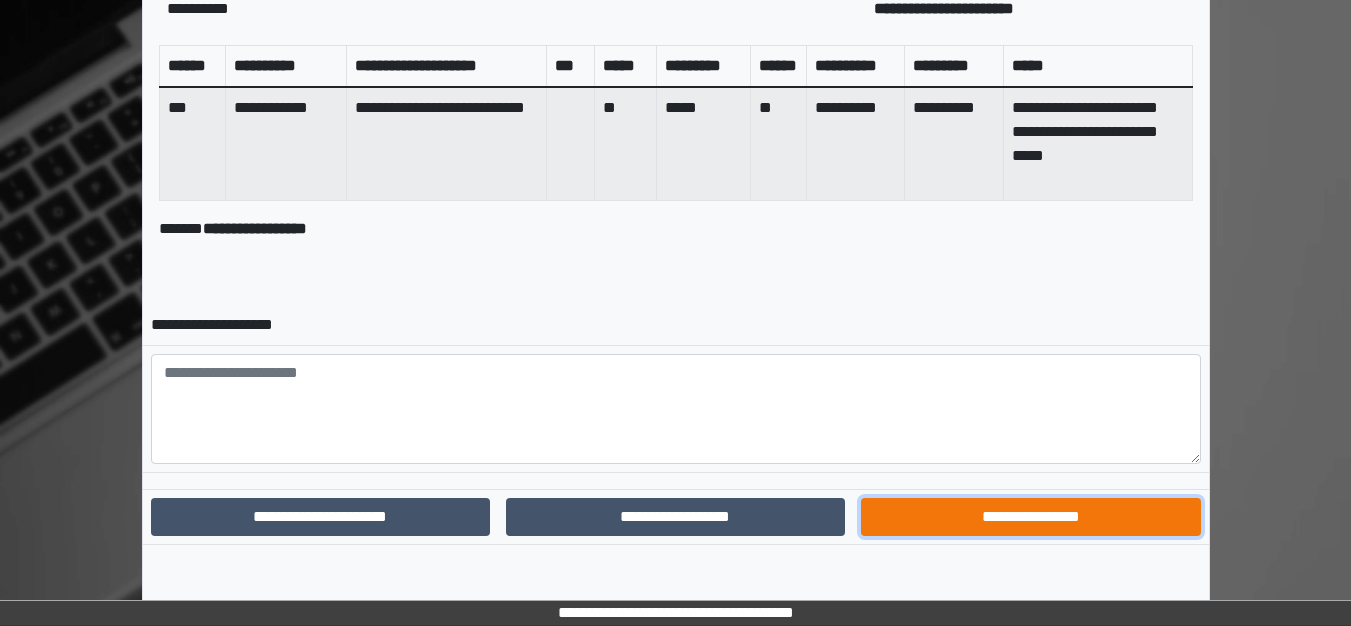 click on "**********" at bounding box center (1030, 517) 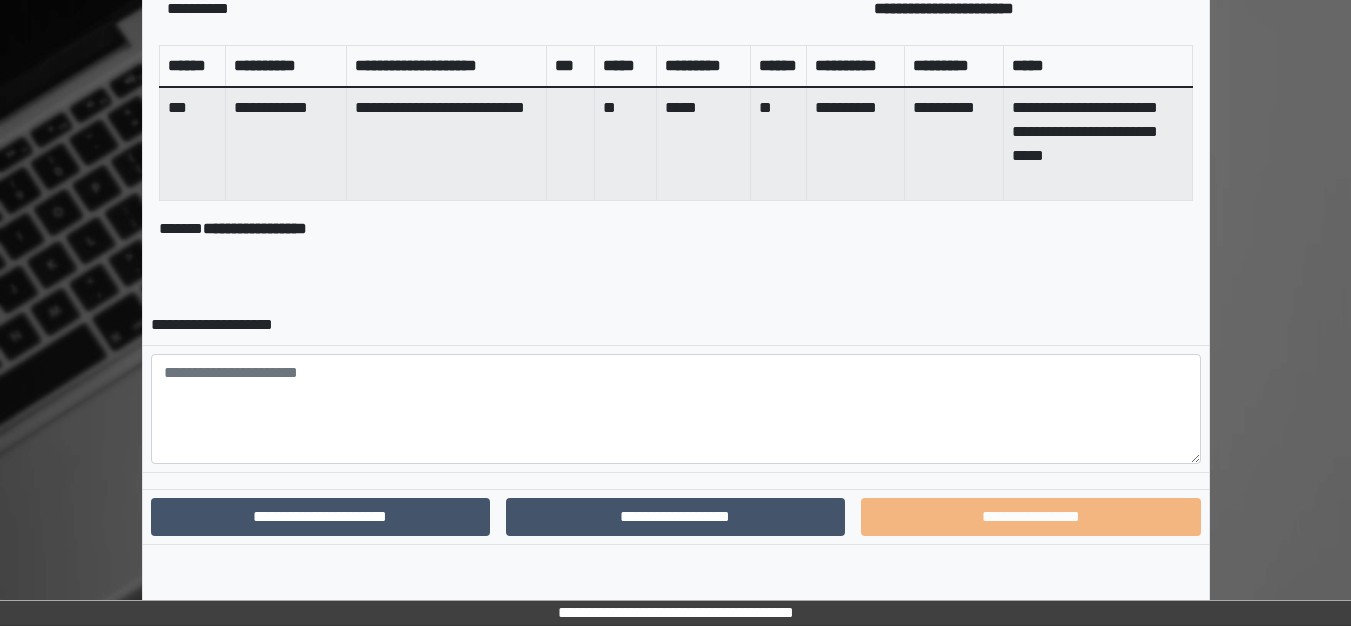 scroll, scrollTop: 730, scrollLeft: 0, axis: vertical 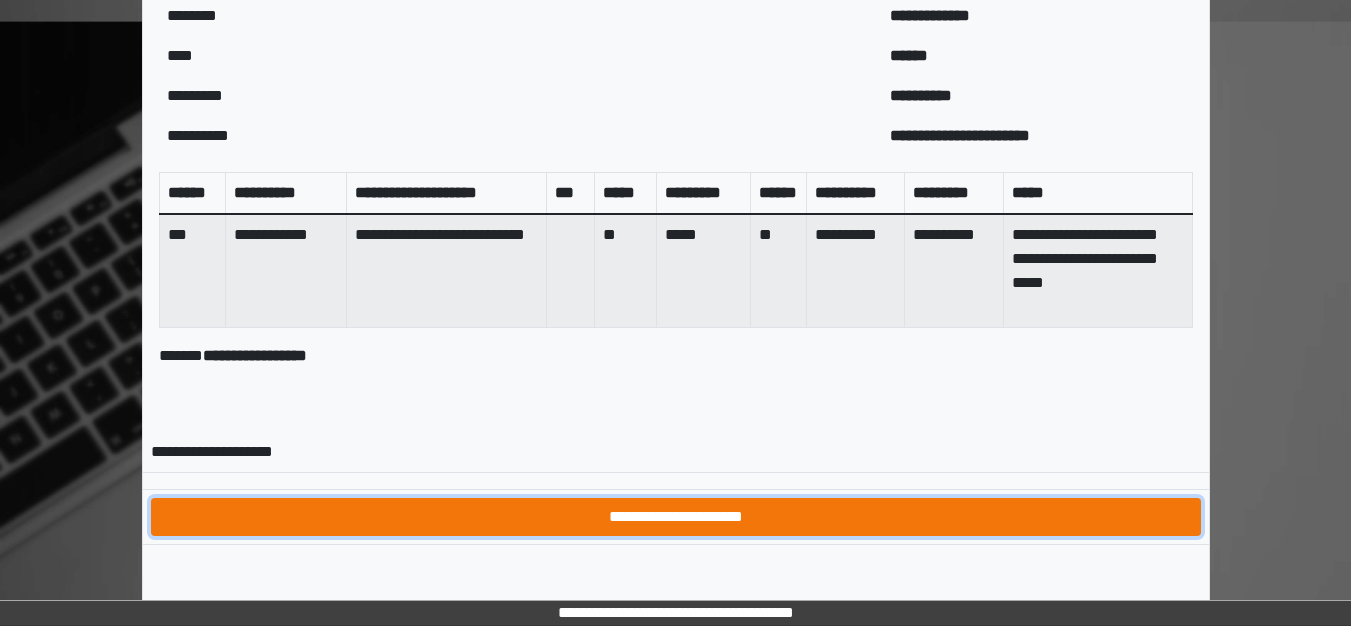 click on "**********" at bounding box center [676, 517] 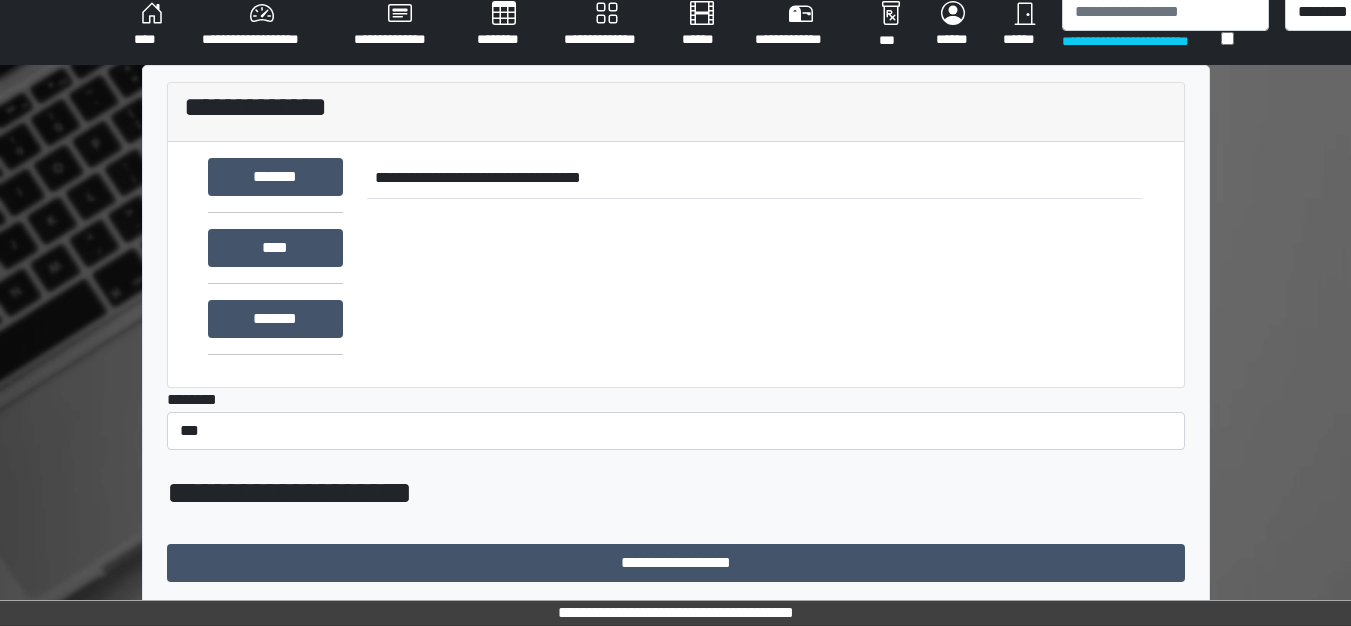 scroll, scrollTop: 730, scrollLeft: 0, axis: vertical 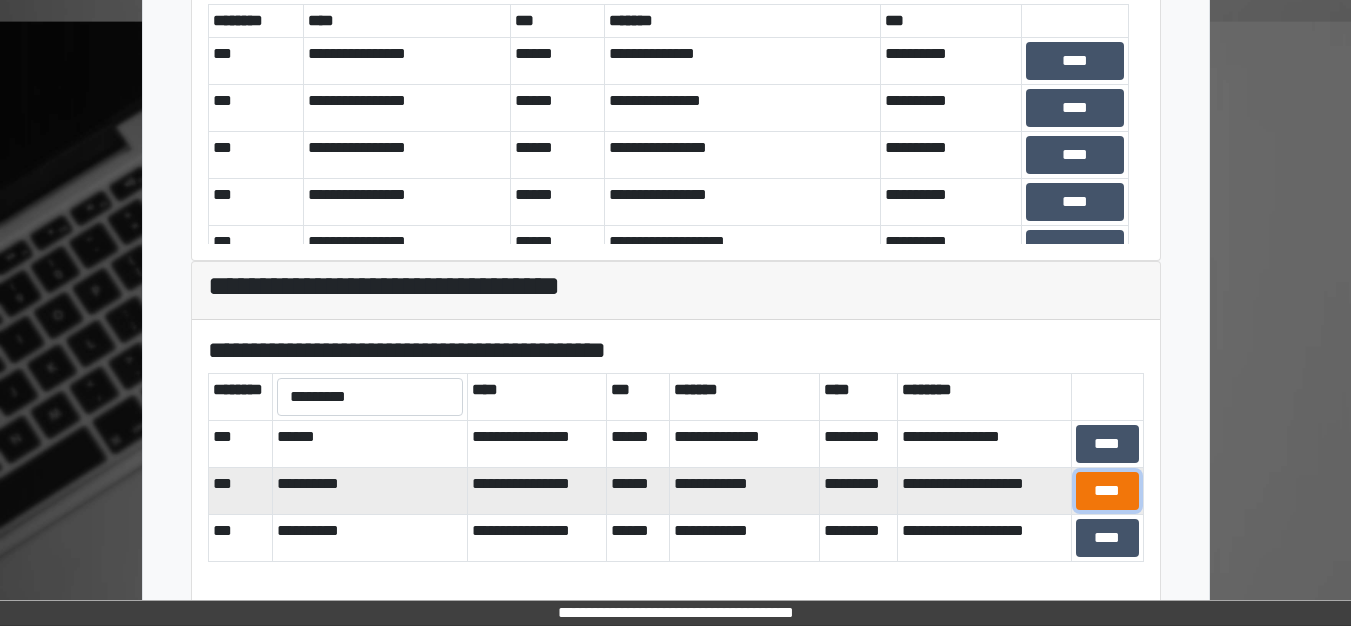 click on "****" at bounding box center (1107, 491) 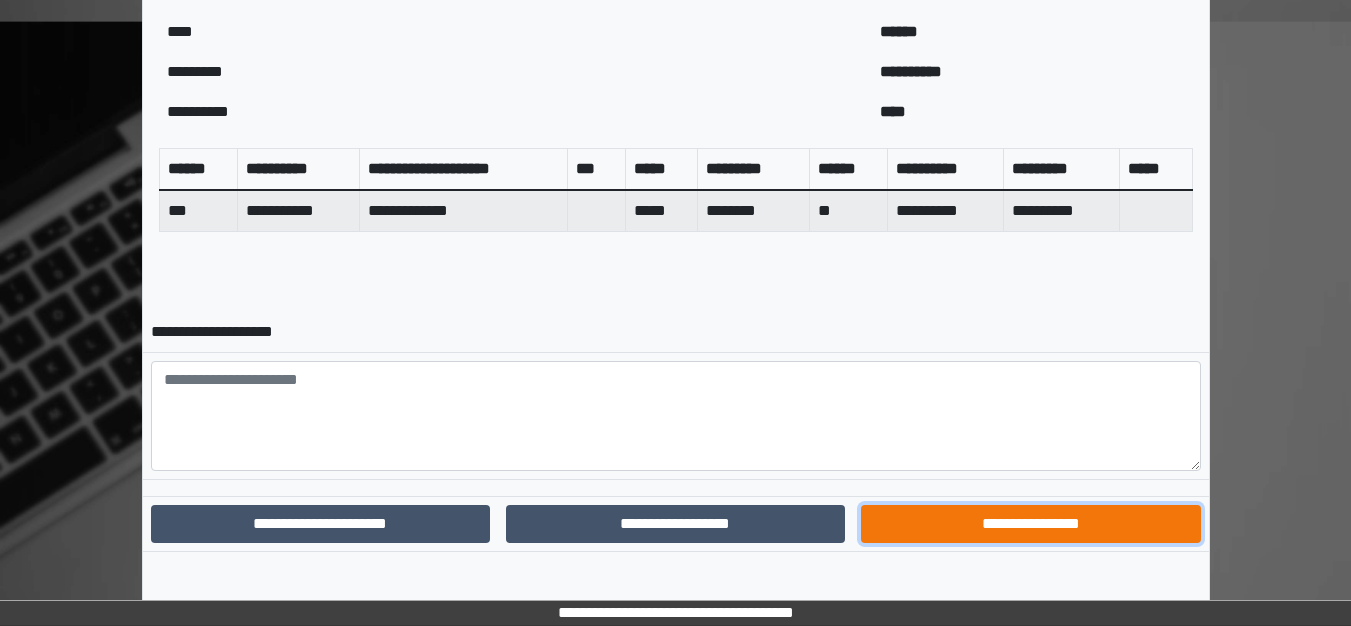 click on "**********" at bounding box center (1030, 524) 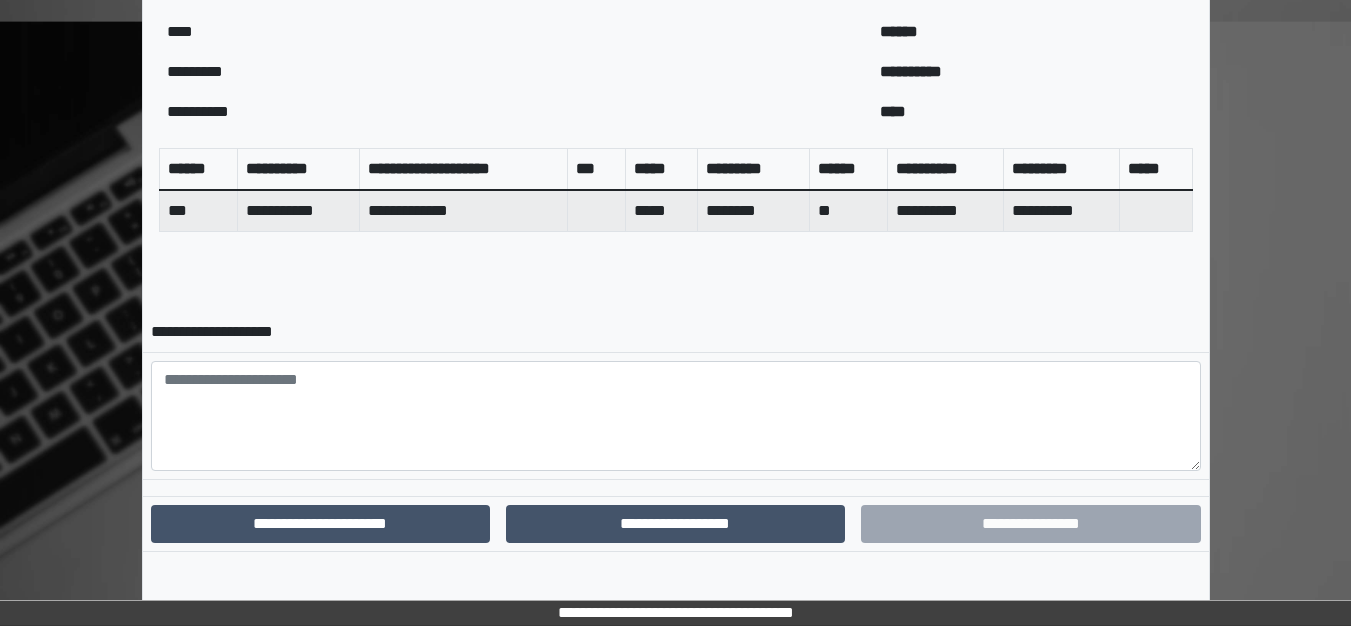 scroll, scrollTop: 634, scrollLeft: 0, axis: vertical 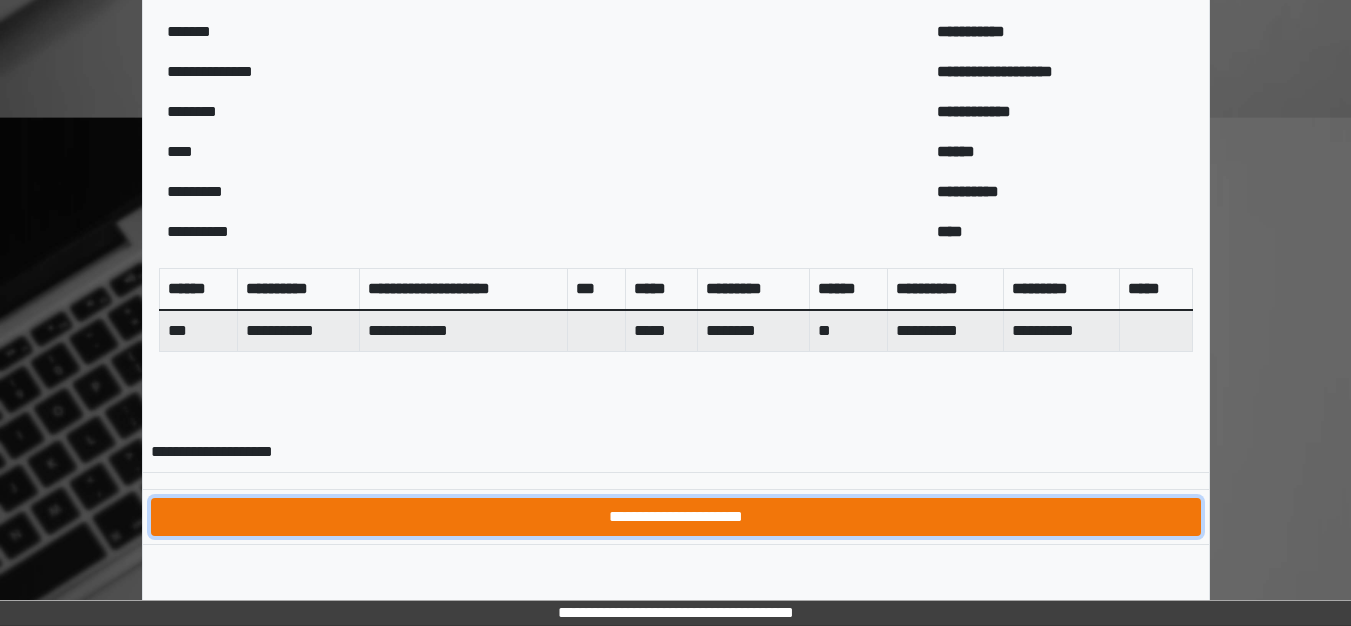 click on "**********" at bounding box center [676, 517] 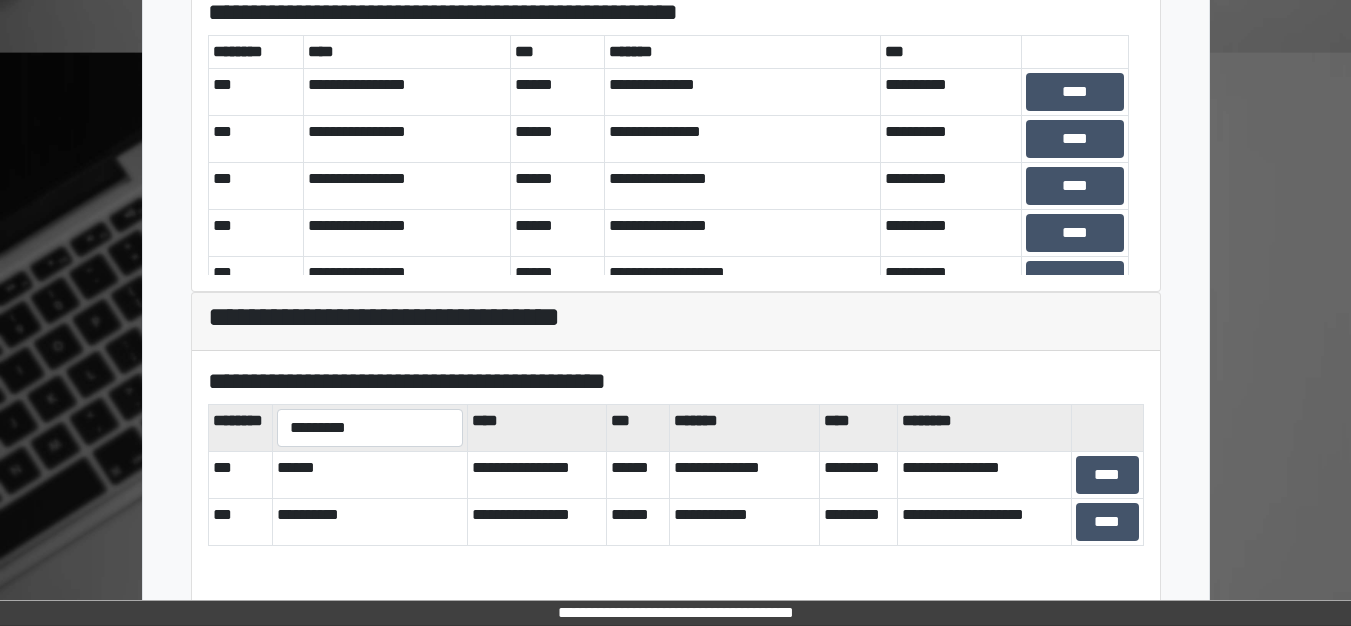 scroll, scrollTop: 734, scrollLeft: 0, axis: vertical 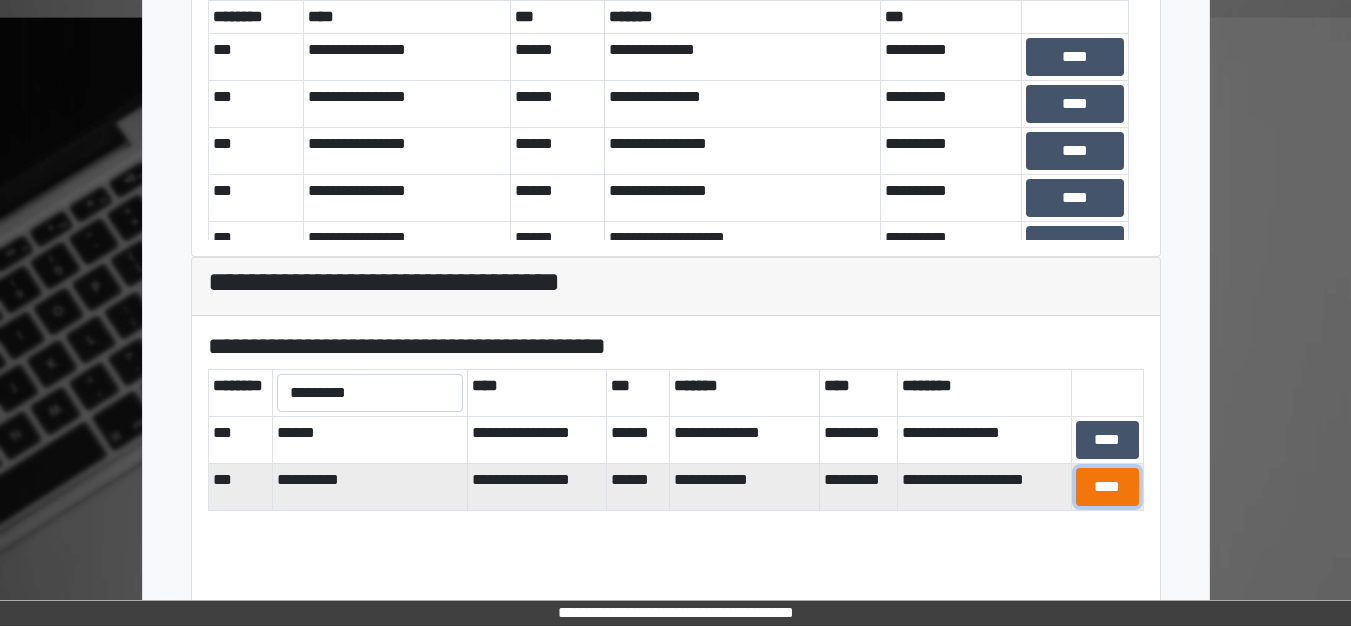click on "****" at bounding box center [1107, 487] 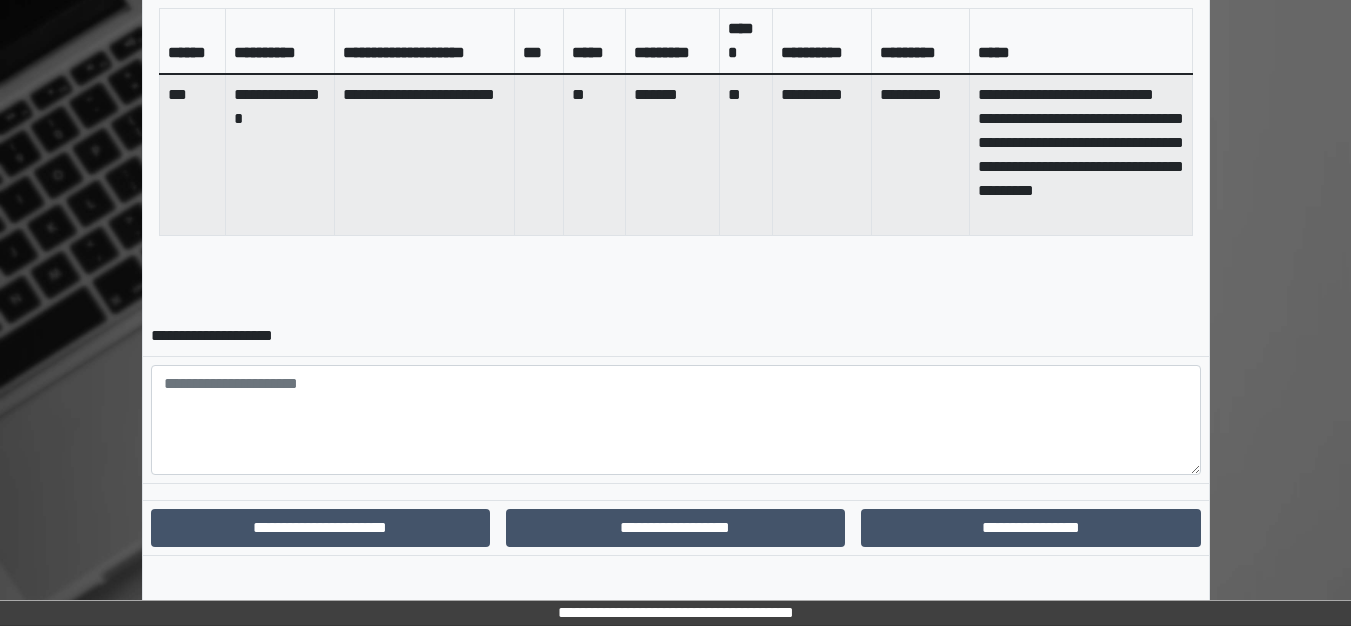 scroll, scrollTop: 881, scrollLeft: 0, axis: vertical 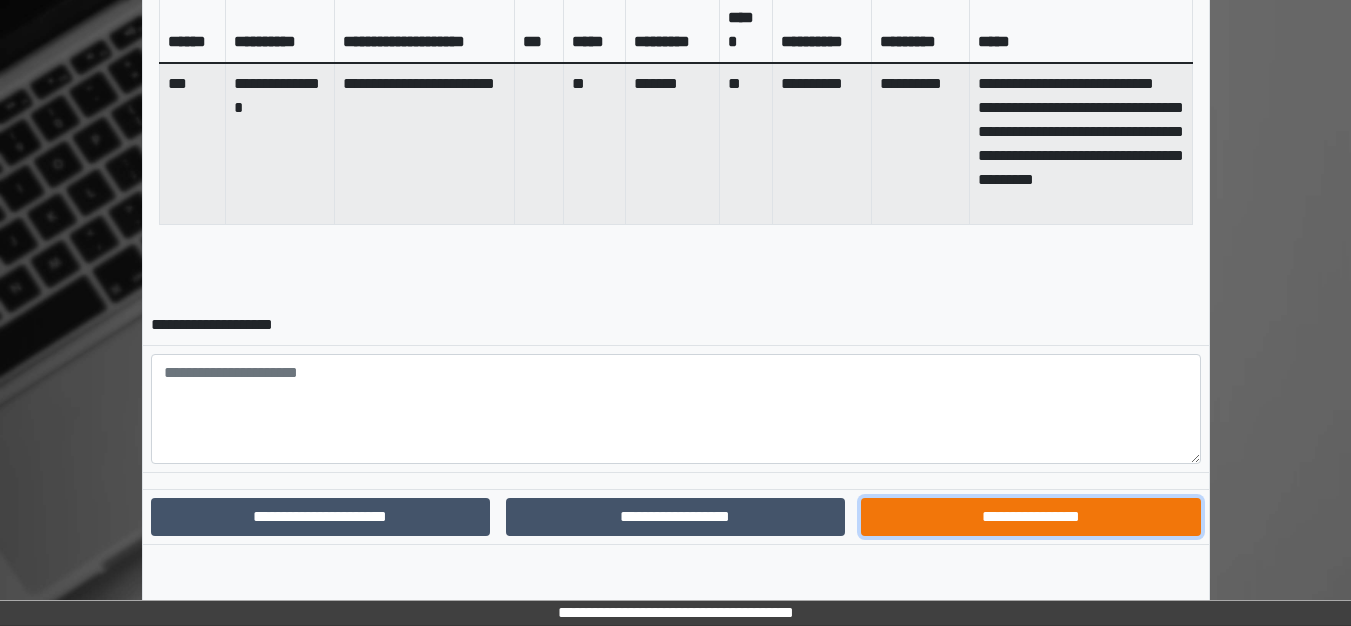 click on "**********" at bounding box center (1030, 517) 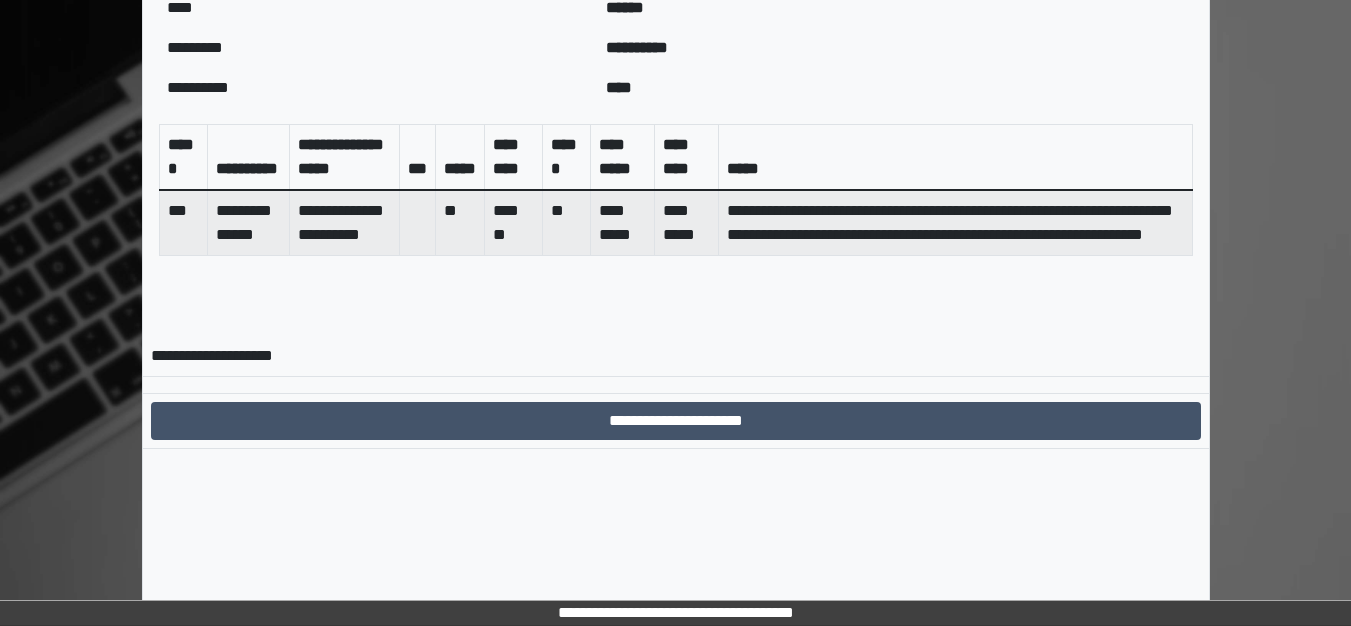 scroll, scrollTop: 778, scrollLeft: 0, axis: vertical 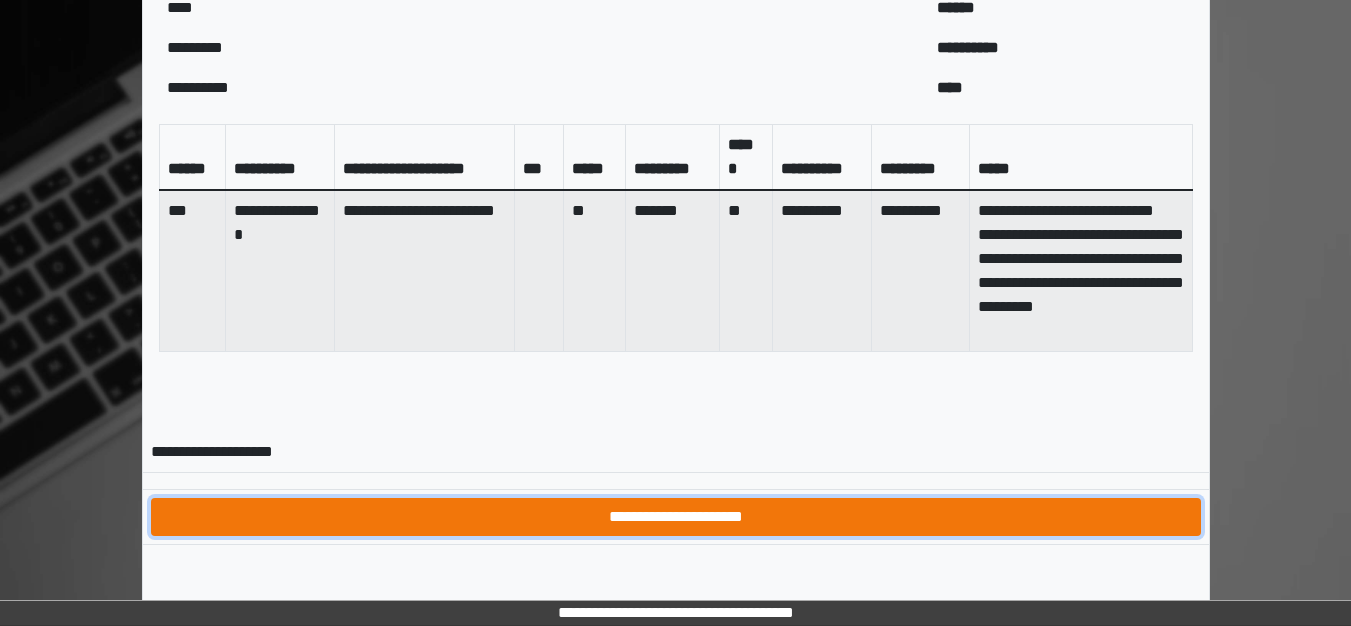 click on "**********" at bounding box center [676, 517] 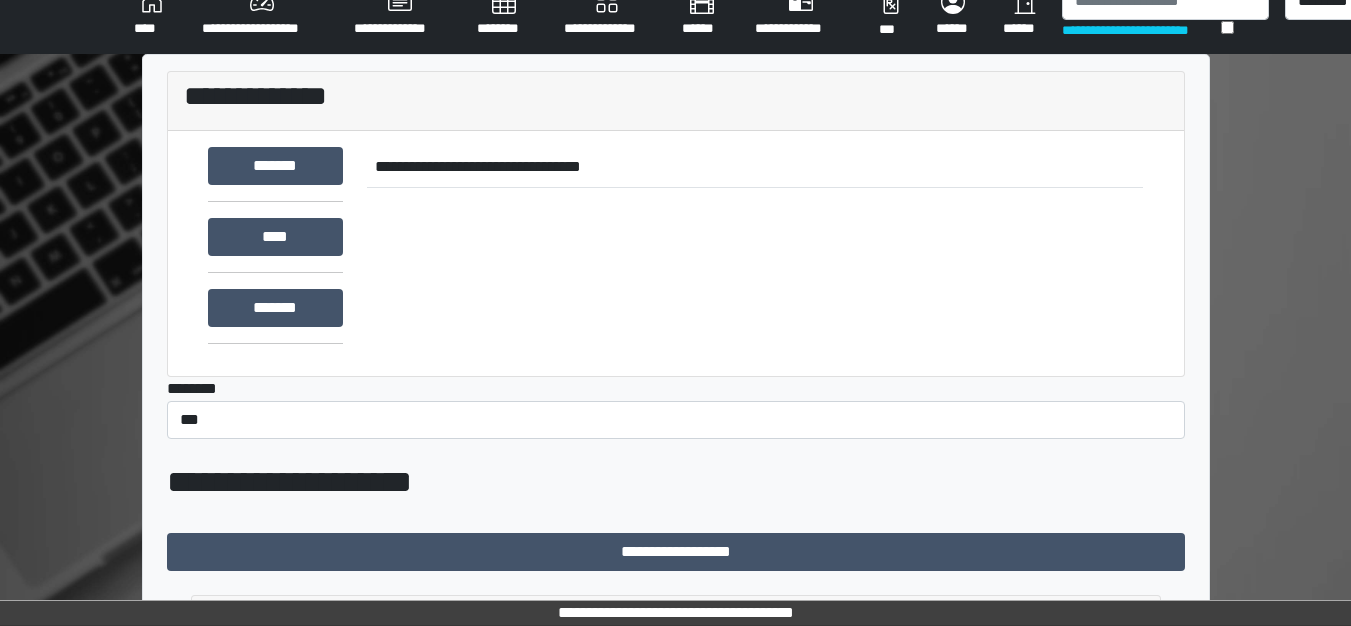 scroll, scrollTop: 0, scrollLeft: 0, axis: both 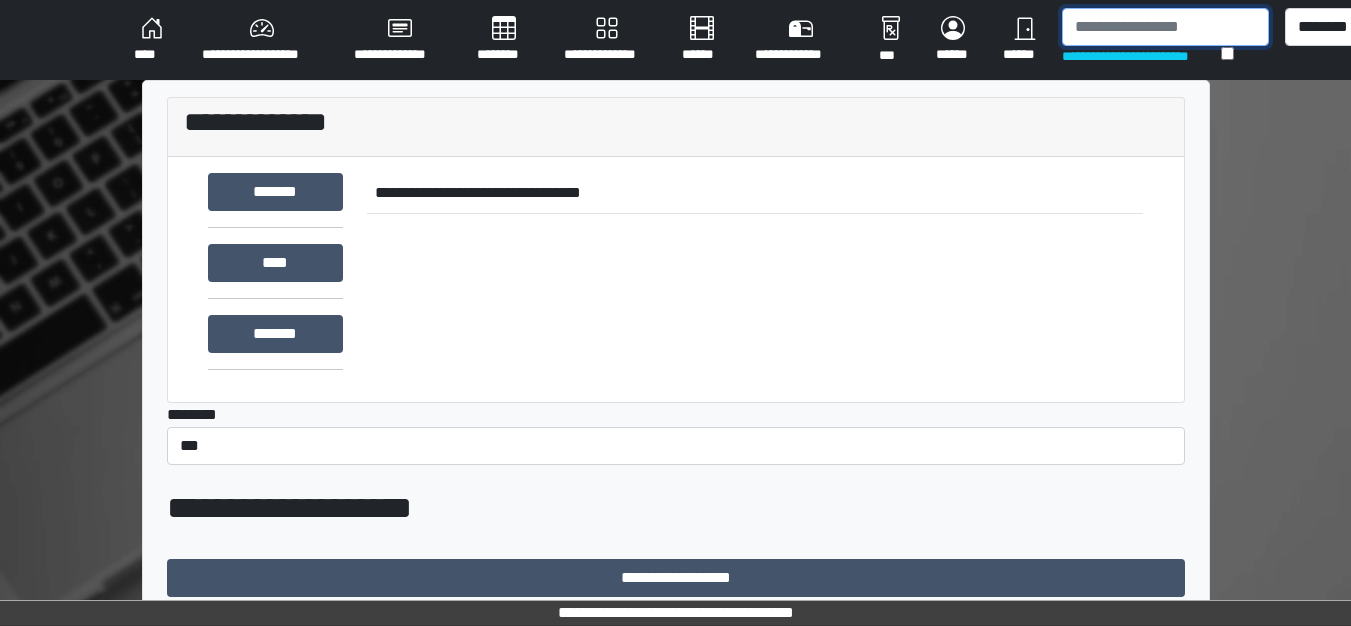 click at bounding box center [1165, 27] 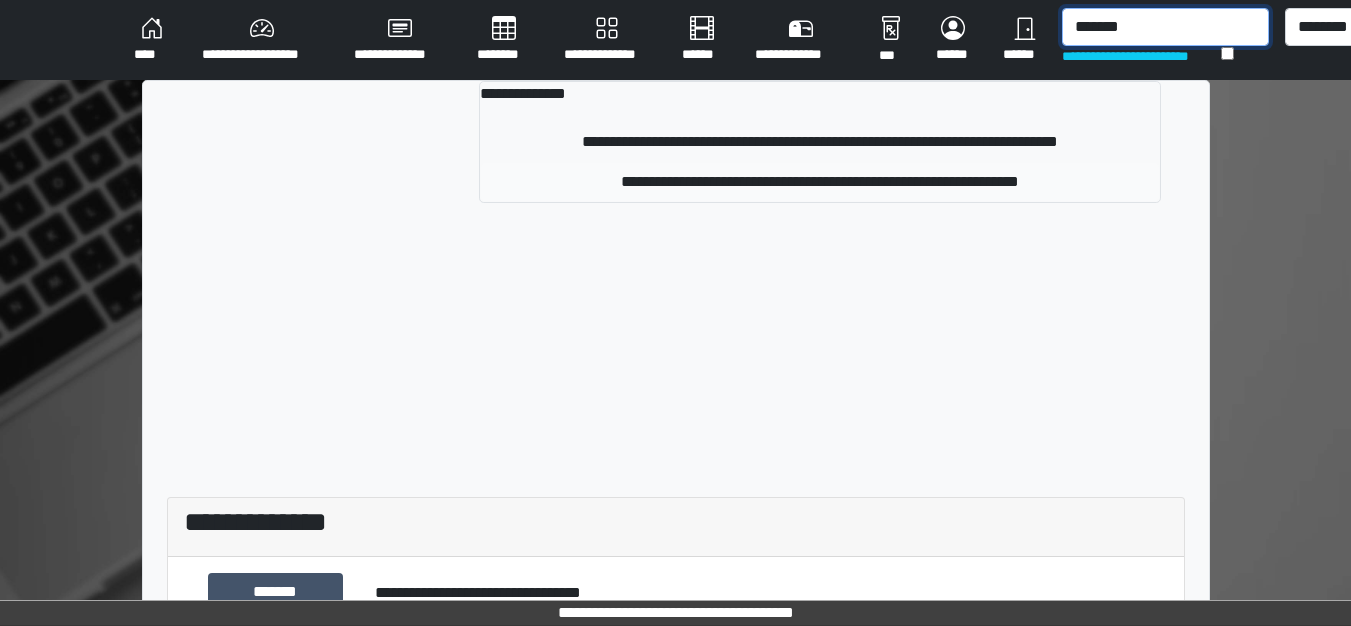 type on "*******" 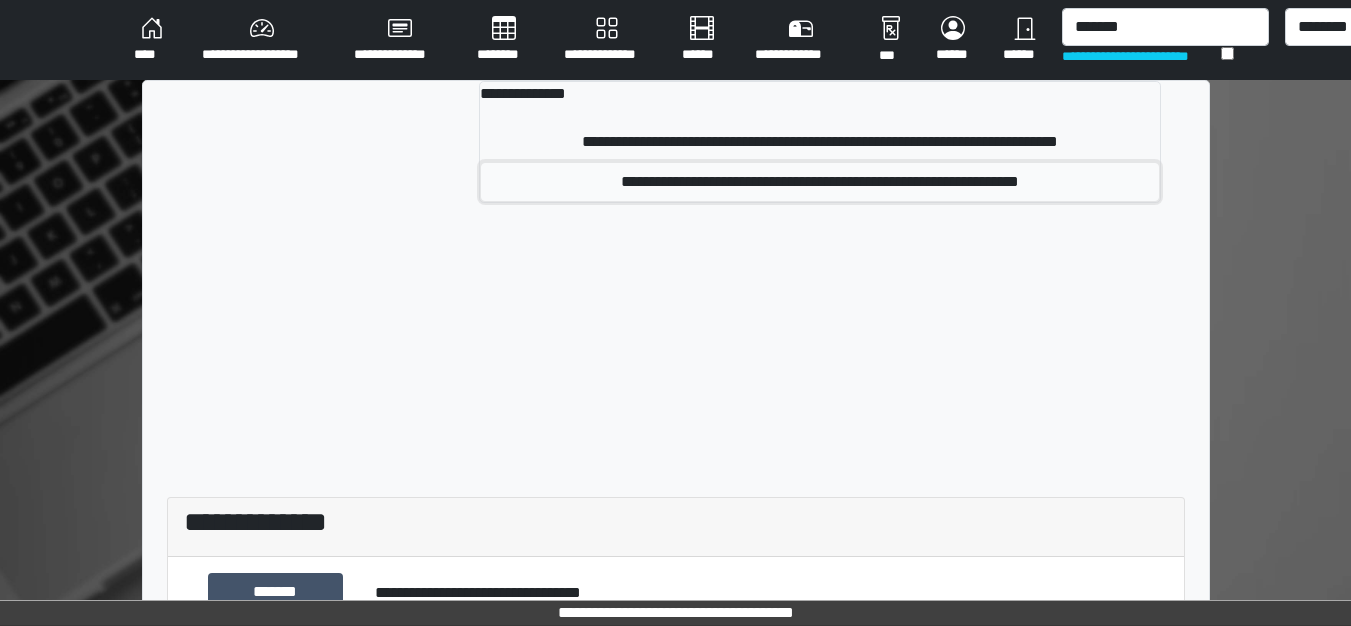 click on "**********" at bounding box center [820, 182] 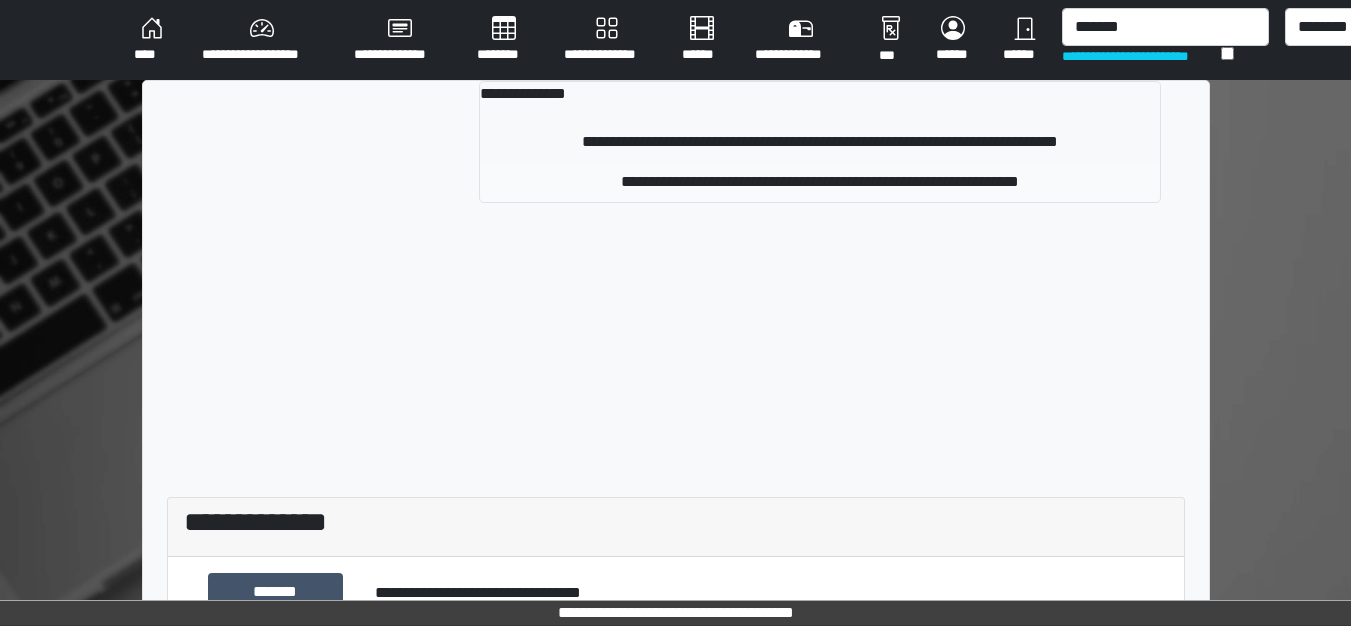 type 